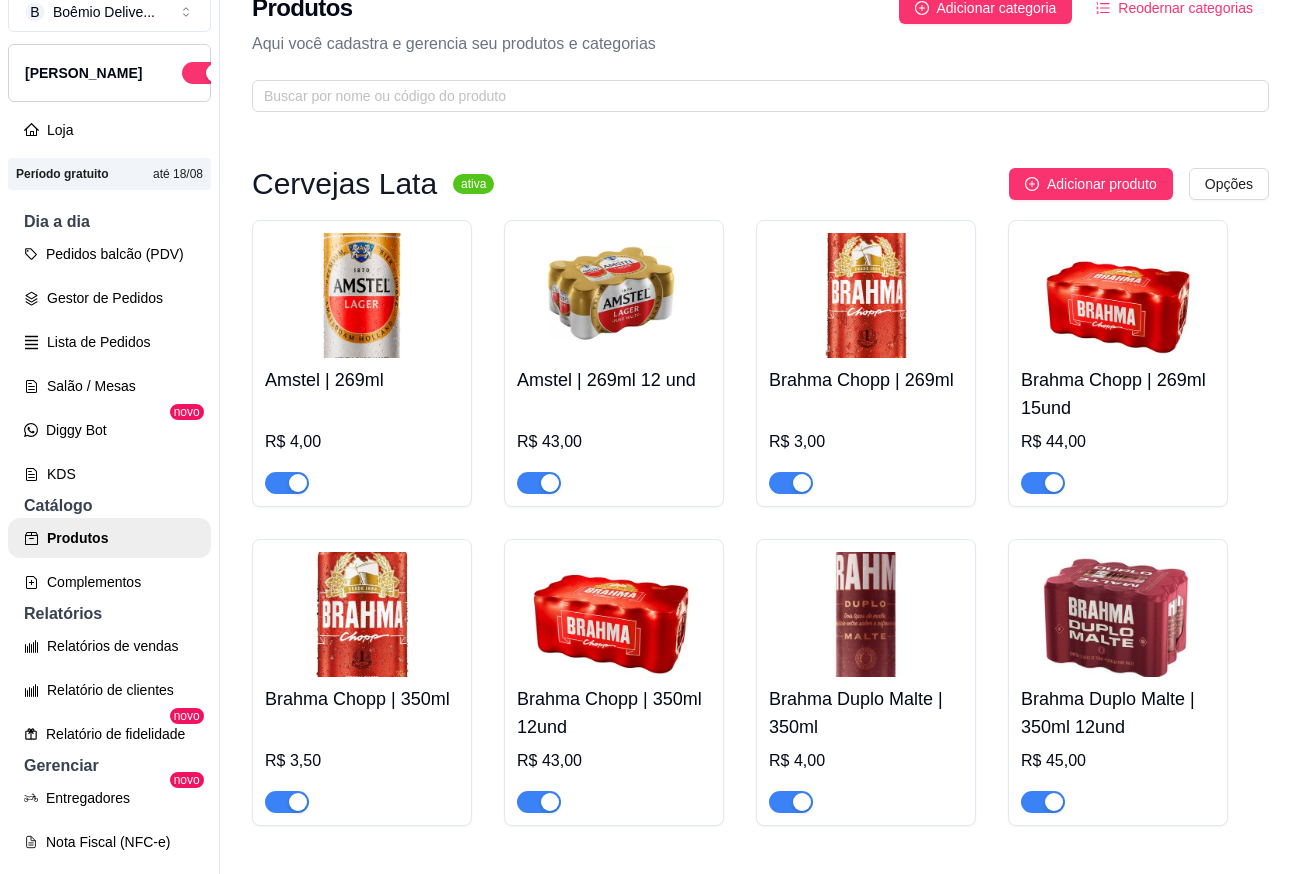 scroll, scrollTop: 32, scrollLeft: 0, axis: vertical 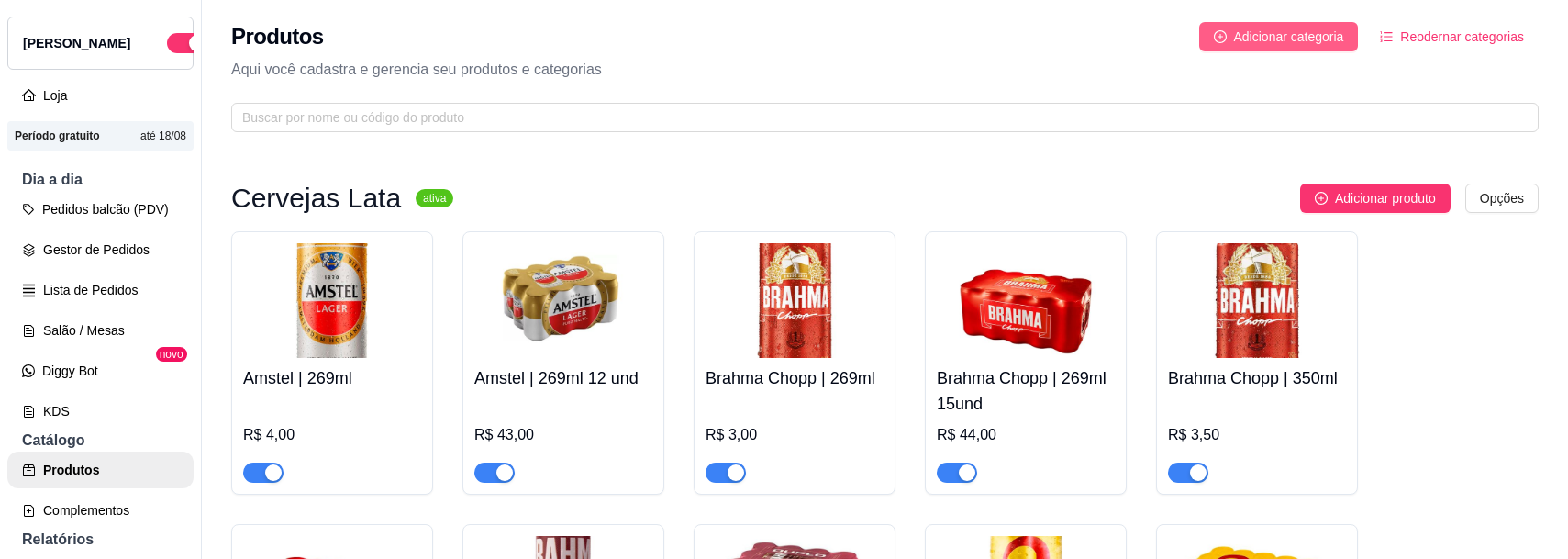 click on "Adicionar categoria" at bounding box center (1289, 37) 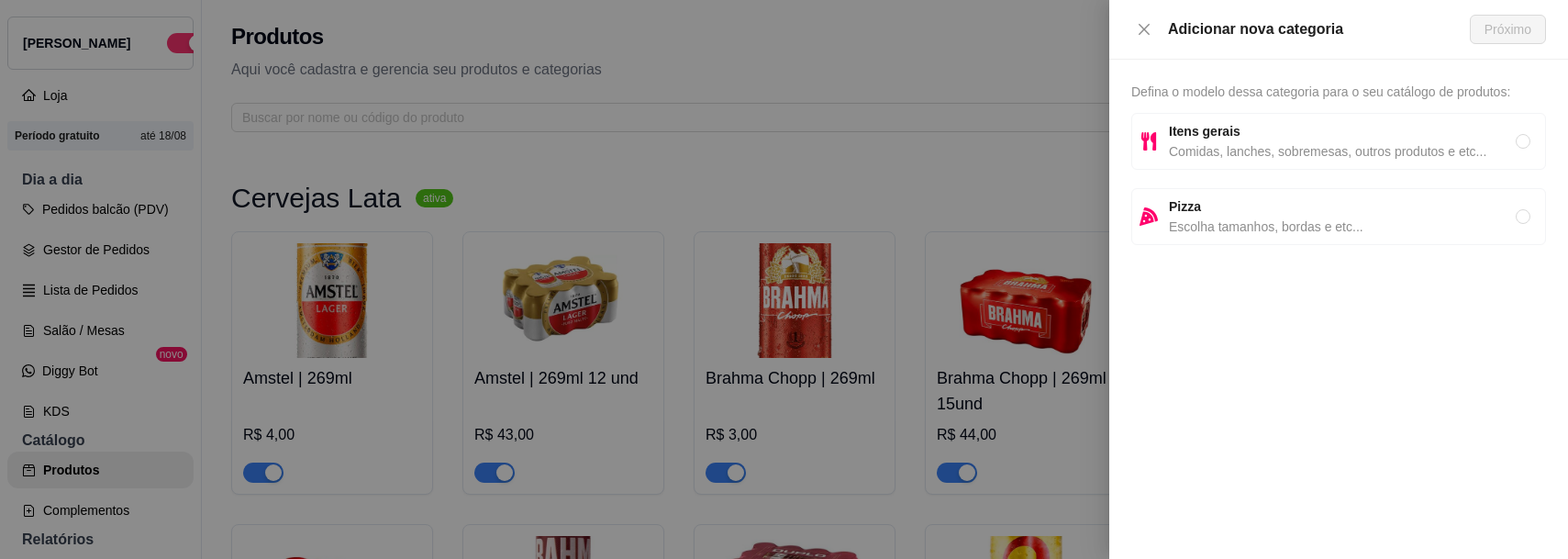 click on "Itens gerais" at bounding box center [1342, 131] 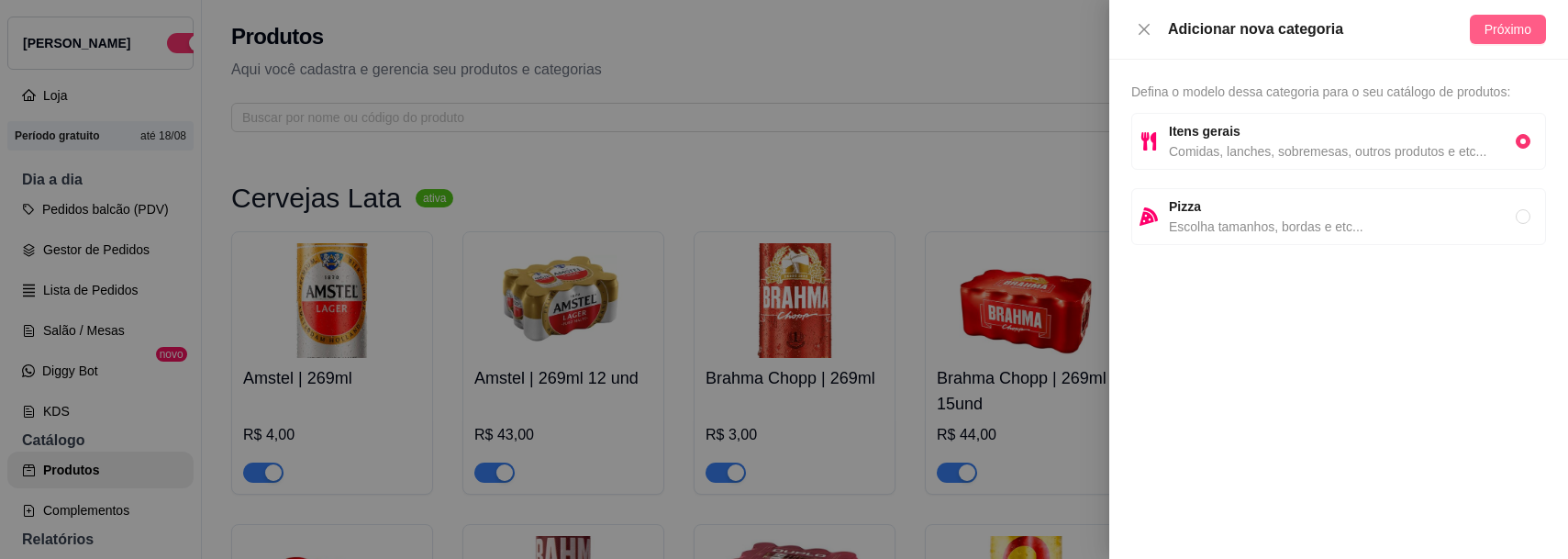 click on "Próximo" at bounding box center (1507, 29) 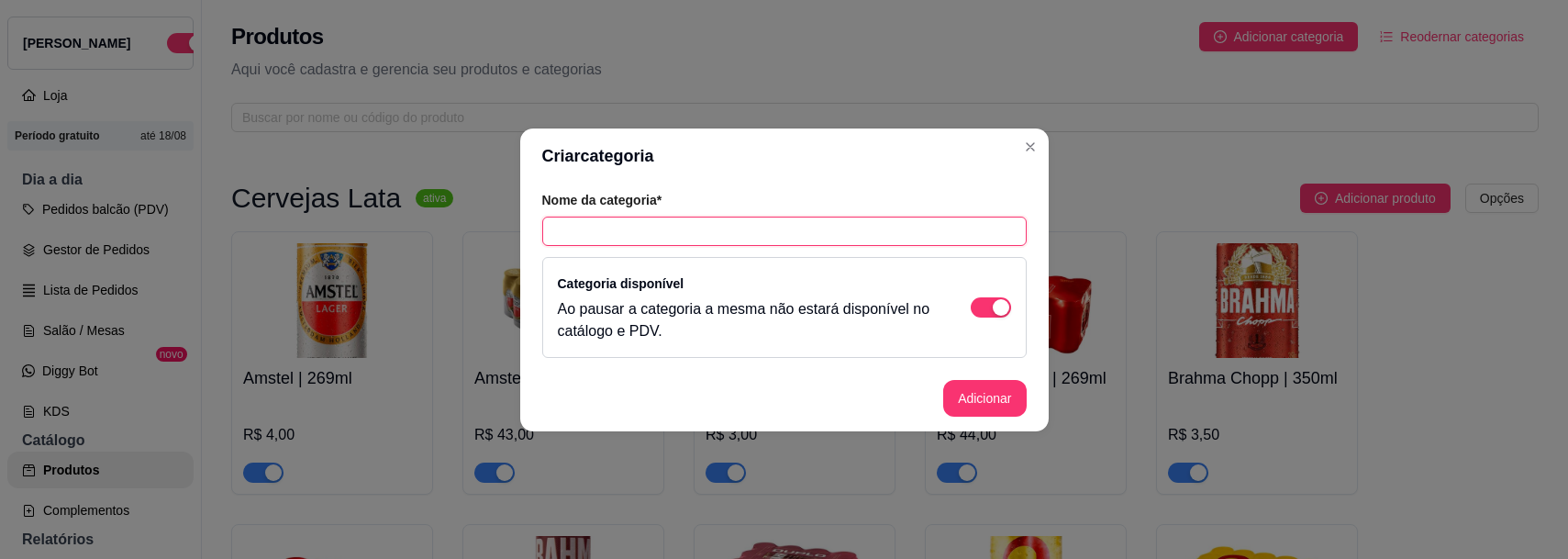 click at bounding box center [784, 231] 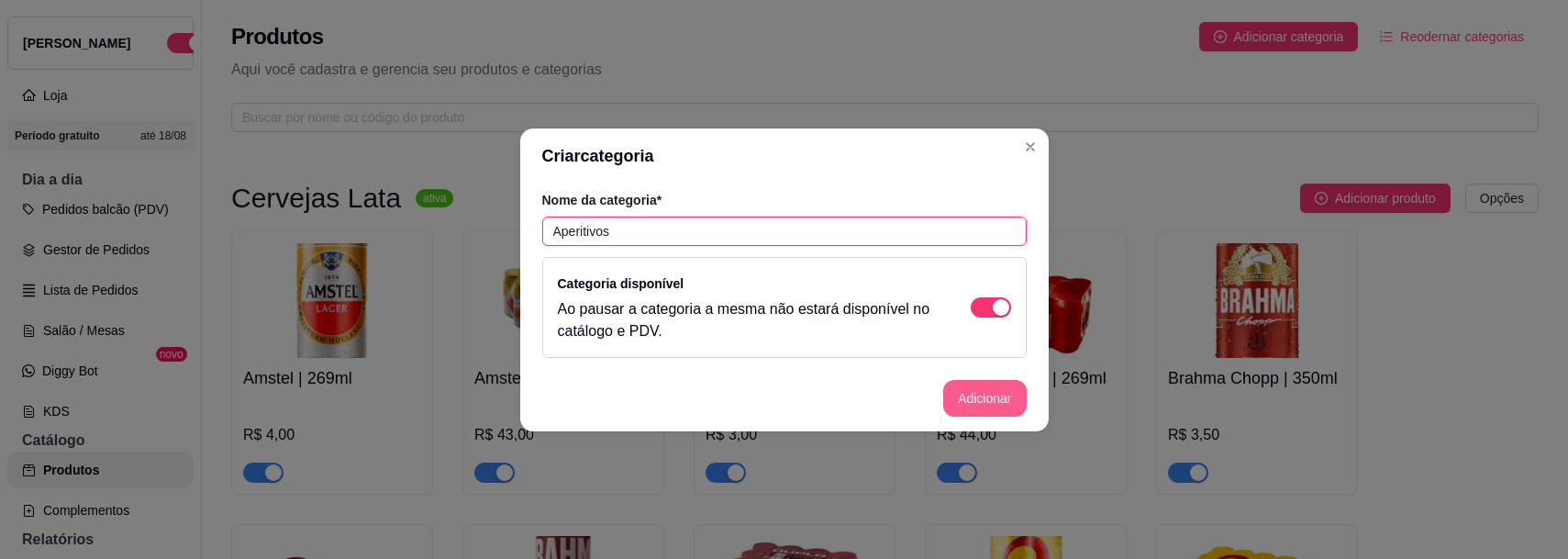 type on "Aperitivos" 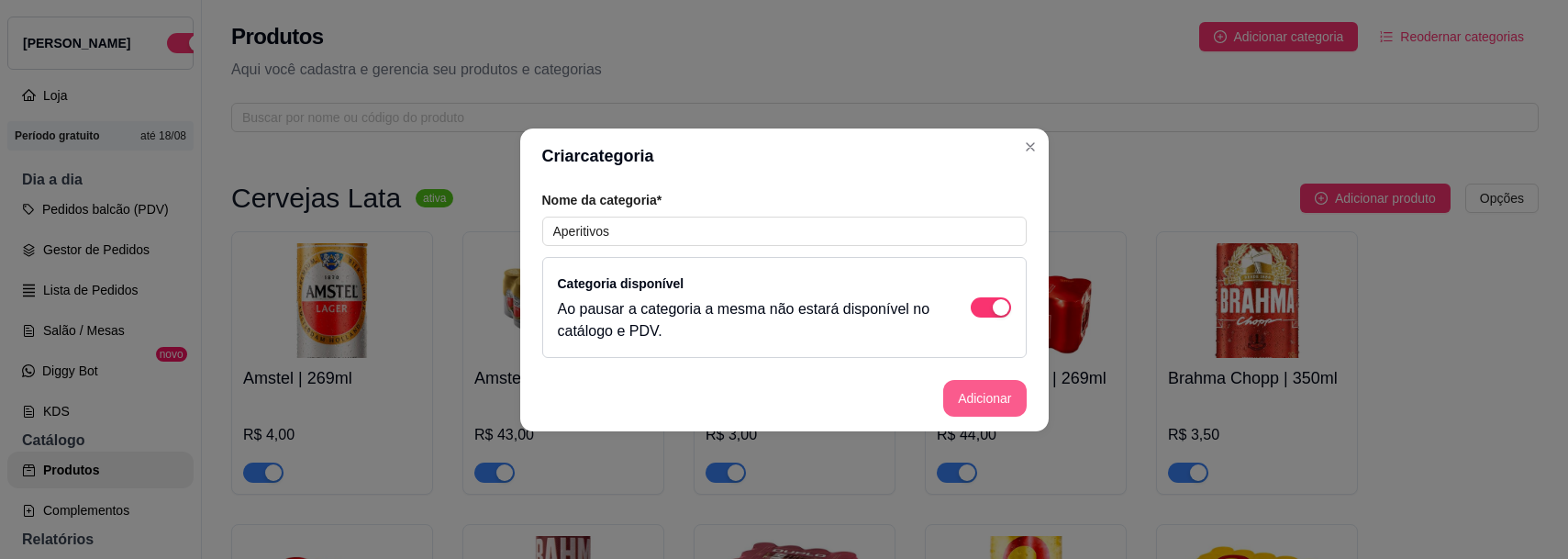 click on "Adicionar" at bounding box center (984, 398) 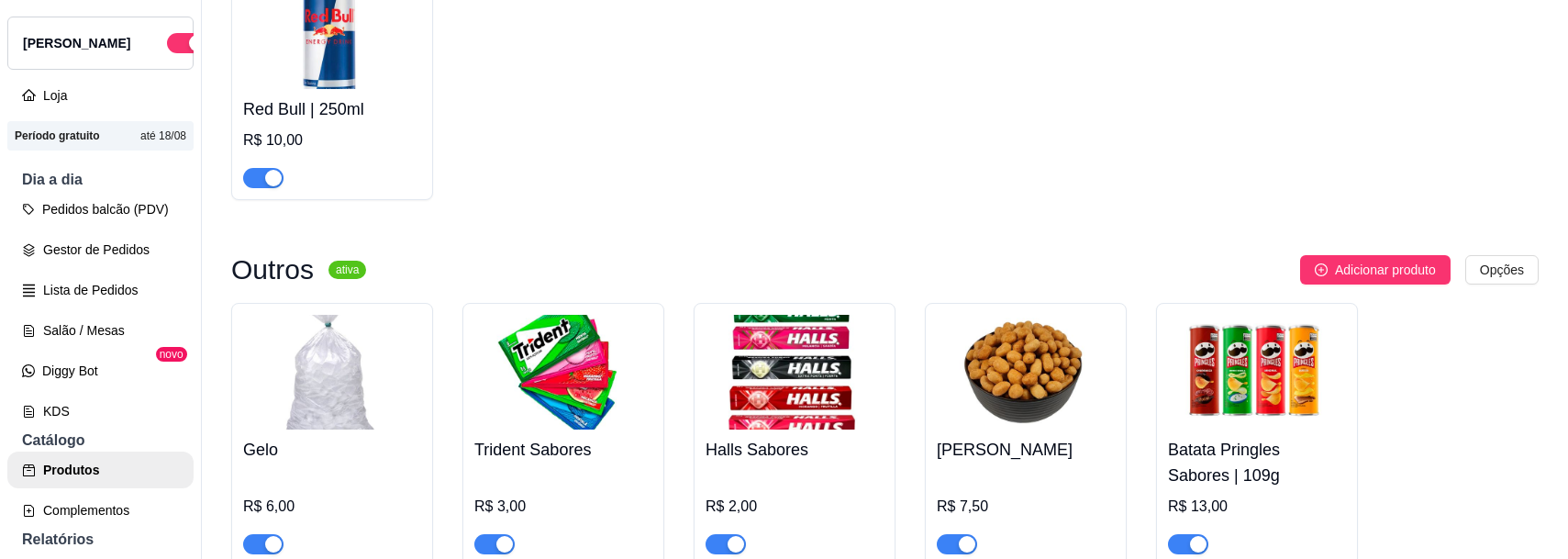 scroll, scrollTop: 4380, scrollLeft: 0, axis: vertical 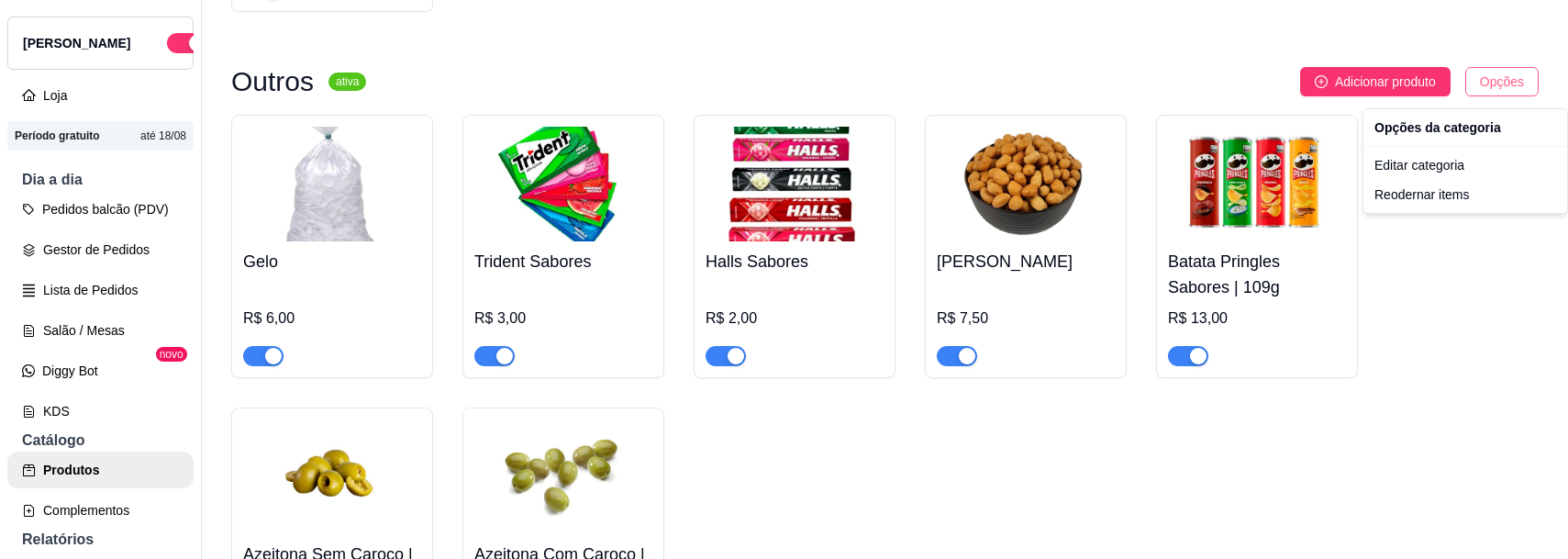 click on "B Boêmio Delive ... Loja Aberta Loja Período gratuito até 18/08   Dia a dia Pedidos balcão (PDV) Gestor de Pedidos Lista de Pedidos Salão / Mesas Diggy Bot novo KDS Catálogo Produtos Complementos Relatórios Relatórios de vendas Relatório de clientes Relatório de fidelidade novo Gerenciar Entregadores novo Nota Fiscal (NFC-e) Controle de caixa Controle de fiado Cupons Clientes Estoque Configurações Diggy Planos Precisa de ajuda? Sair Produtos Adicionar categoria Reodernar categorias Aqui você cadastra e gerencia seu produtos e categorias Cervejas Lata ativa Adicionar produto Opções Amstel | 269ml   R$ 4,00 Amstel | 269ml 12 und   R$ 43,00 Brahma Chopp | 269ml   R$ 3,00 Brahma Chopp | 269ml 15und   R$ 44,00 Brahma Chopp | 350ml   R$ 3,50 Brahma Chopp | 350ml 12und   R$ 43,00 Brahma Duplo Malte | 350ml   R$ 4,00 Brahma Duplo Malte | 350ml 12und   R$ 45,00 Skol | 269ml   R$ 3,50 Skol | 269ml 15und   R$ 44,00 Cervejas Long Neck ativa Adicionar produto Opções Budweiser | 330ml   R$ 7,00" at bounding box center (784, 279) 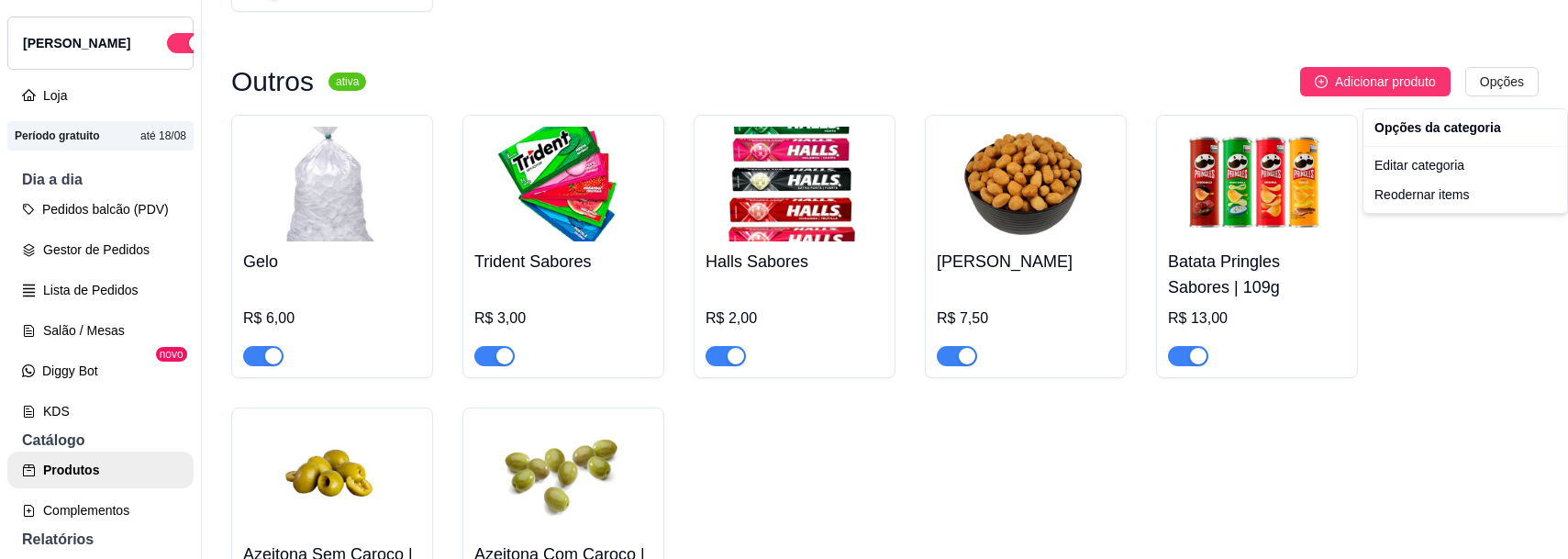 click on "B Boêmio Delive ... Loja Aberta Loja Período gratuito até 18/08   Dia a dia Pedidos balcão (PDV) Gestor de Pedidos Lista de Pedidos Salão / Mesas Diggy Bot novo KDS Catálogo Produtos Complementos Relatórios Relatórios de vendas Relatório de clientes Relatório de fidelidade novo Gerenciar Entregadores novo Nota Fiscal (NFC-e) Controle de caixa Controle de fiado Cupons Clientes Estoque Configurações Diggy Planos Precisa de ajuda? Sair Produtos Adicionar categoria Reodernar categorias Aqui você cadastra e gerencia seu produtos e categorias Cervejas Lata ativa Adicionar produto Opções Amstel | 269ml   R$ 4,00 Amstel | 269ml 12 und   R$ 43,00 Brahma Chopp | 269ml   R$ 3,00 Brahma Chopp | 269ml 15und   R$ 44,00 Brahma Chopp | 350ml   R$ 3,50 Brahma Chopp | 350ml 12und   R$ 43,00 Brahma Duplo Malte | 350ml   R$ 4,00 Brahma Duplo Malte | 350ml 12und   R$ 45,00 Skol | 269ml   R$ 3,50 Skol | 269ml 15und   R$ 44,00 Cervejas Long Neck ativa Adicionar produto Opções Budweiser | 330ml   R$ 7,00" at bounding box center (784, 279) 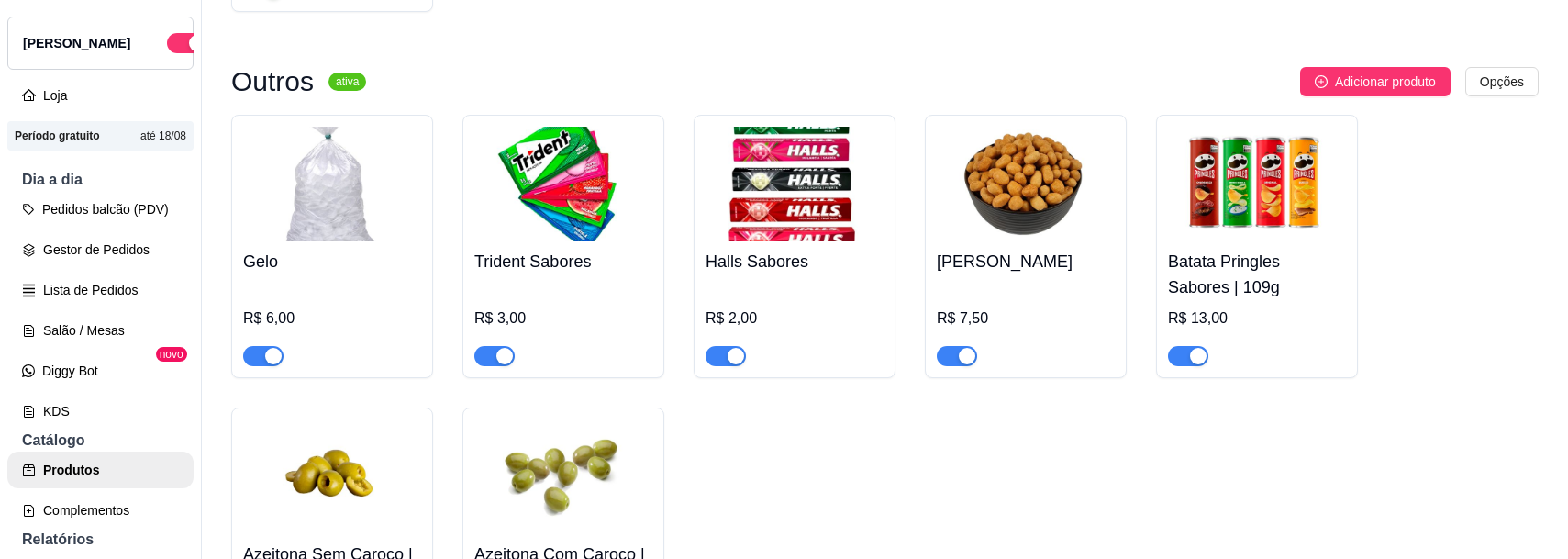 click at bounding box center [1026, 184] 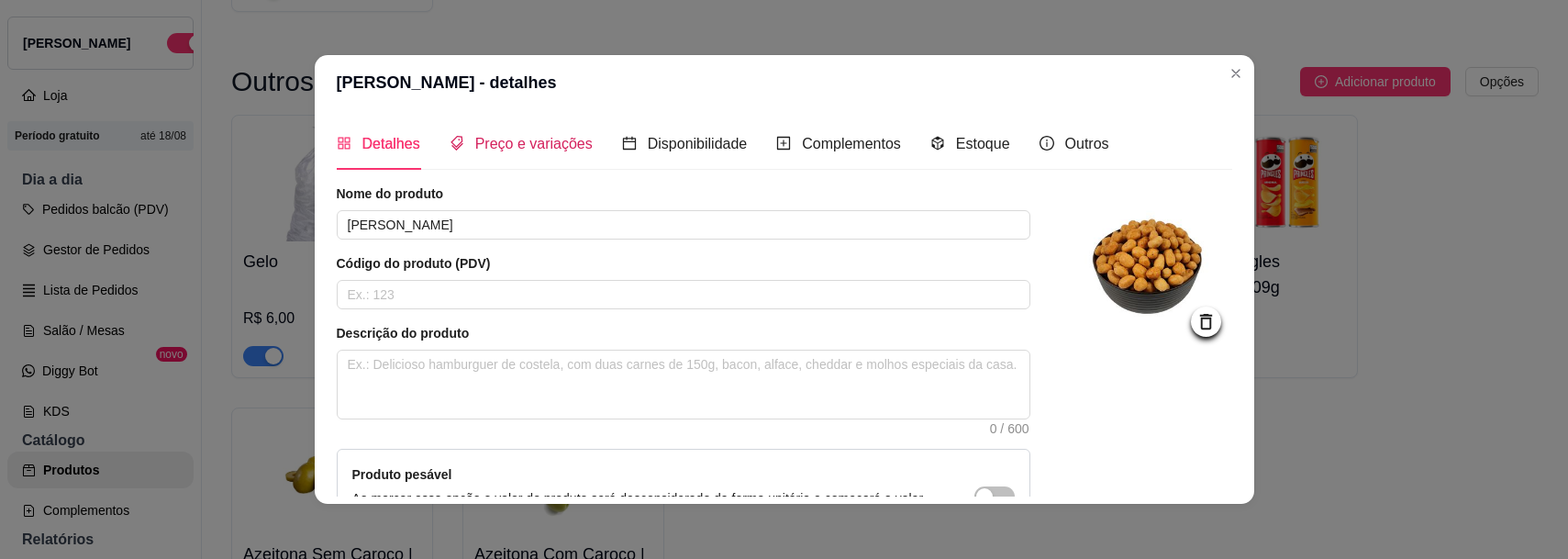 click on "Preço e variações" at bounding box center (534, 143) 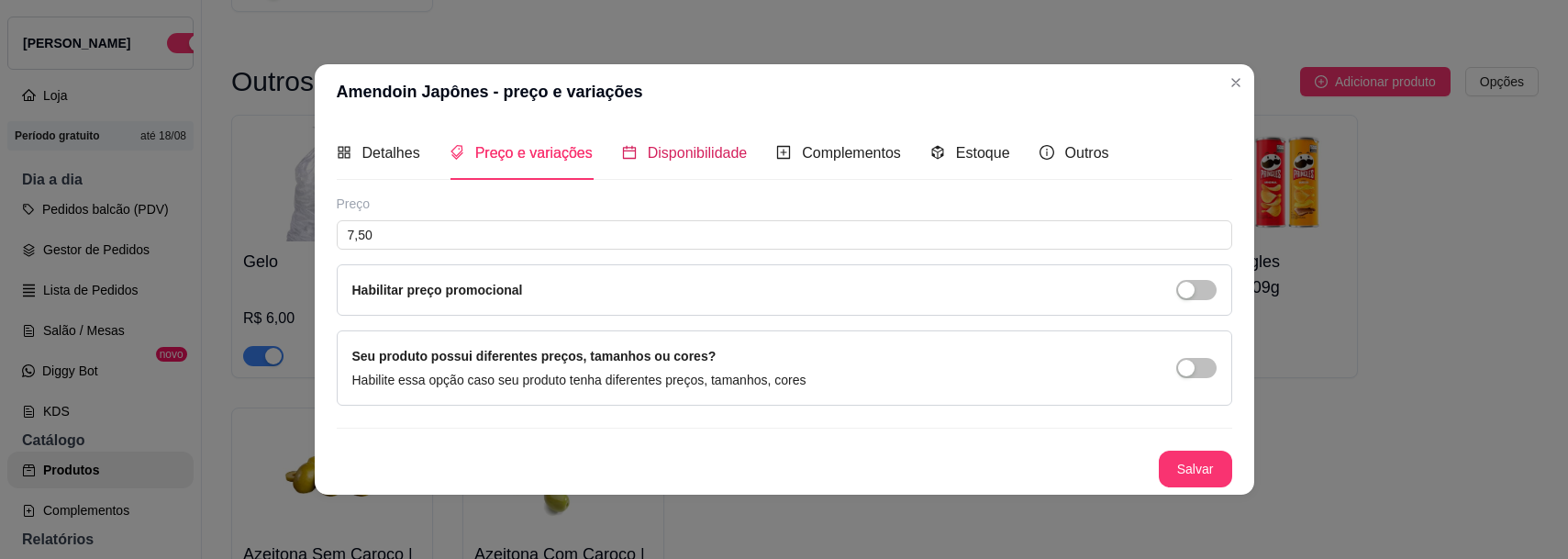 click on "Disponibilidade" at bounding box center [697, 152] 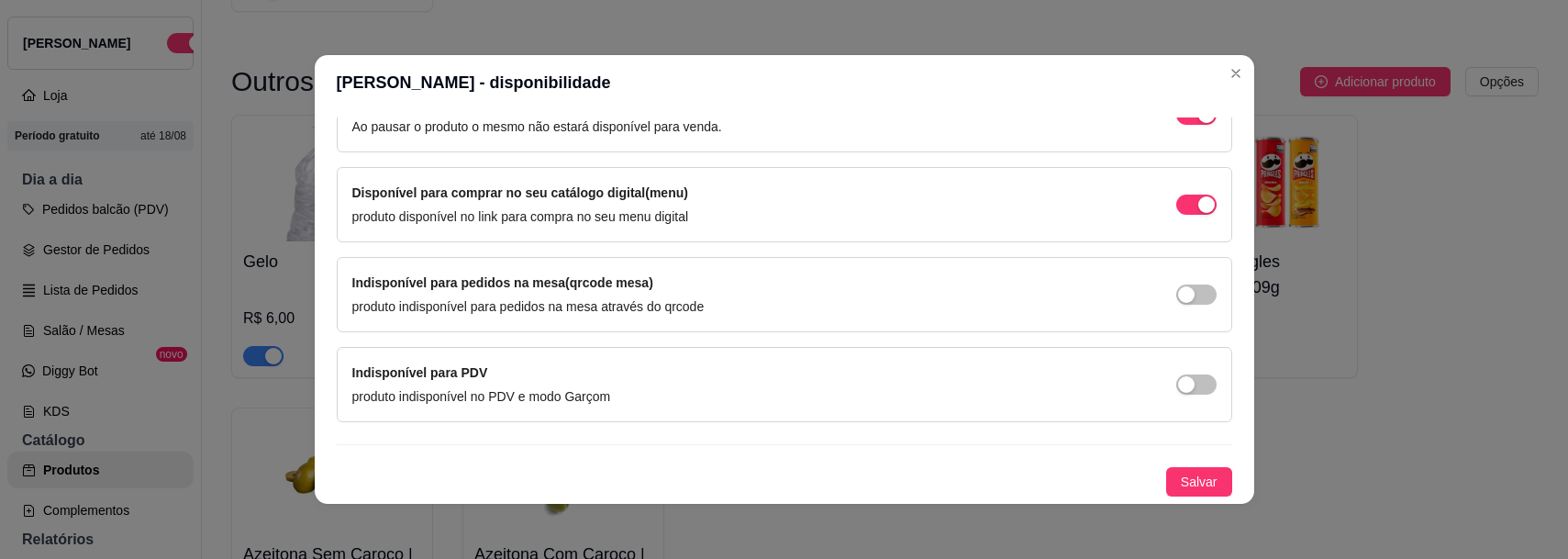 scroll, scrollTop: 0, scrollLeft: 0, axis: both 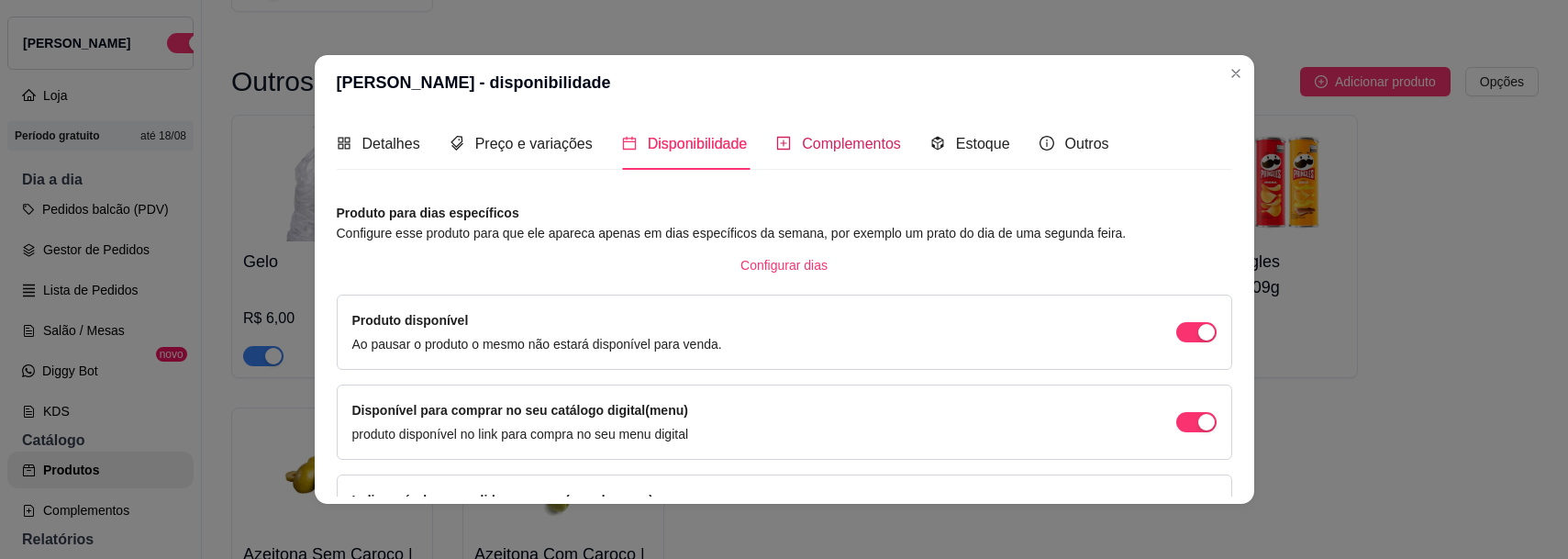 click on "Complementos" at bounding box center (839, 143) 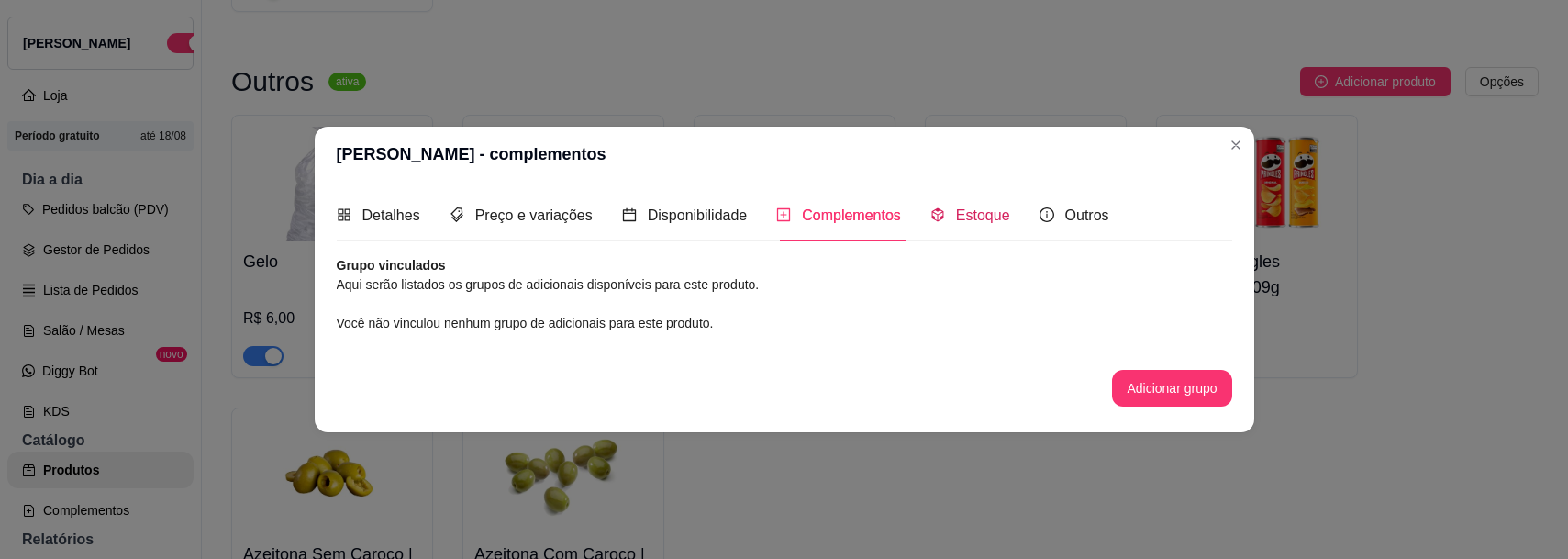 click on "Estoque" at bounding box center (983, 215) 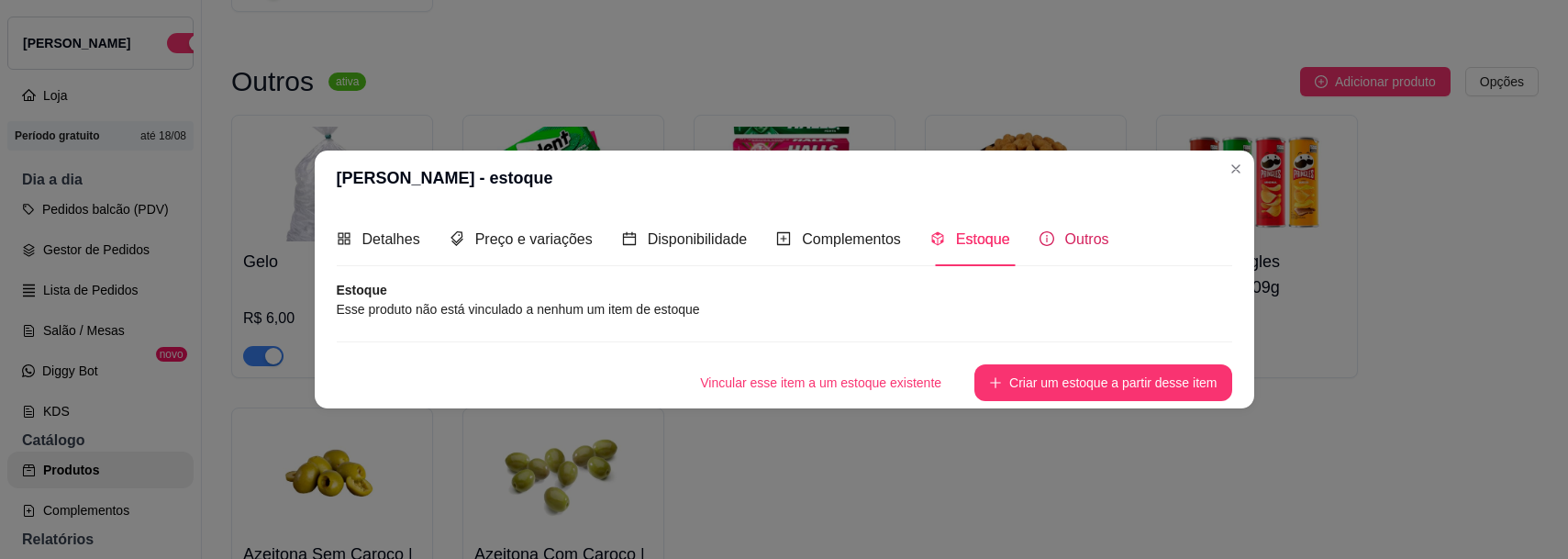 click on "Outros" at bounding box center [1087, 239] 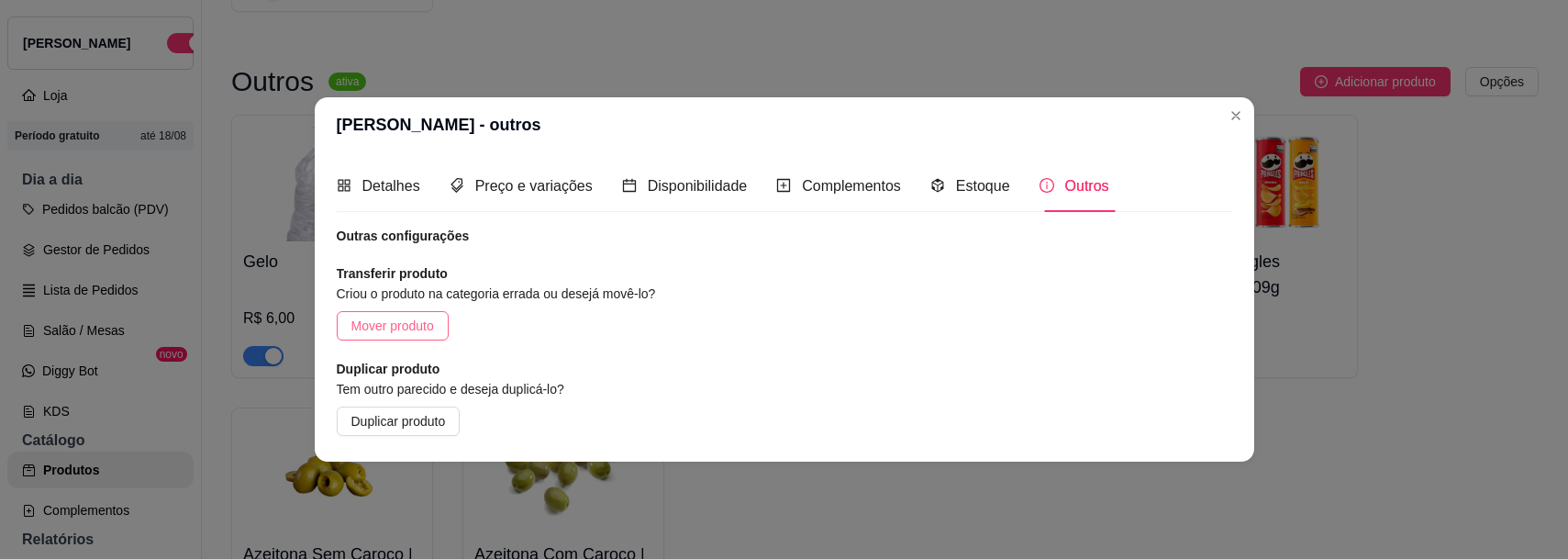 click on "Mover produto" at bounding box center (393, 326) 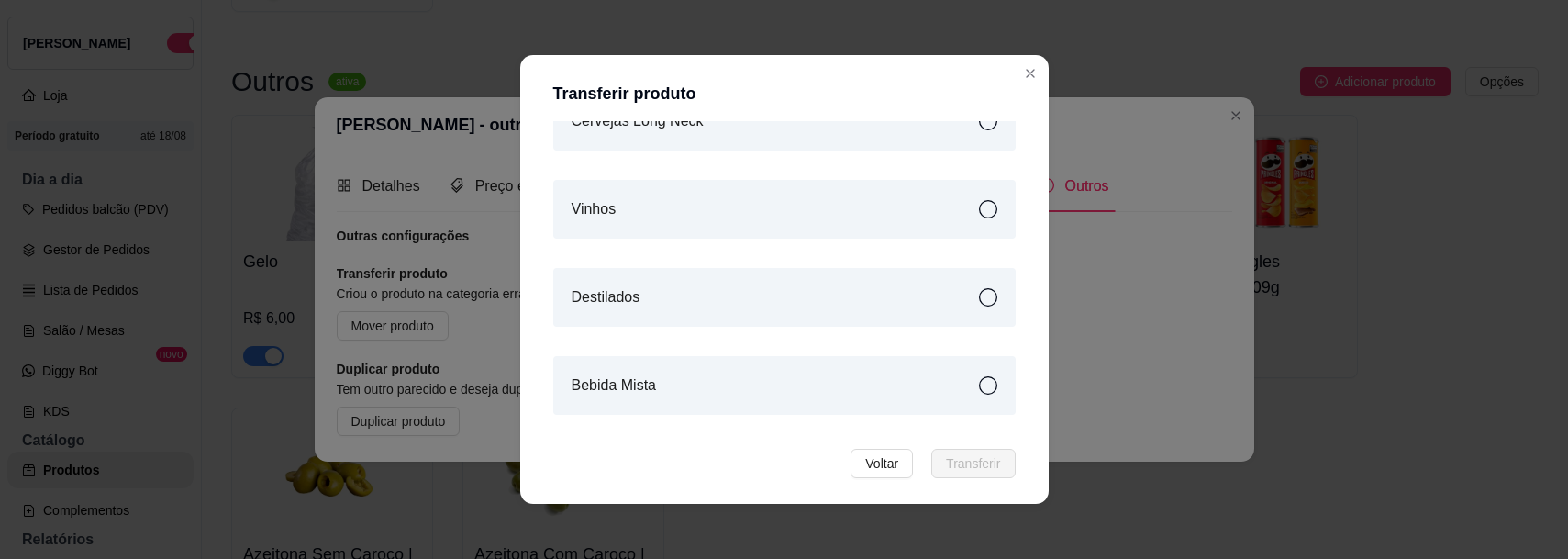 scroll, scrollTop: 502, scrollLeft: 0, axis: vertical 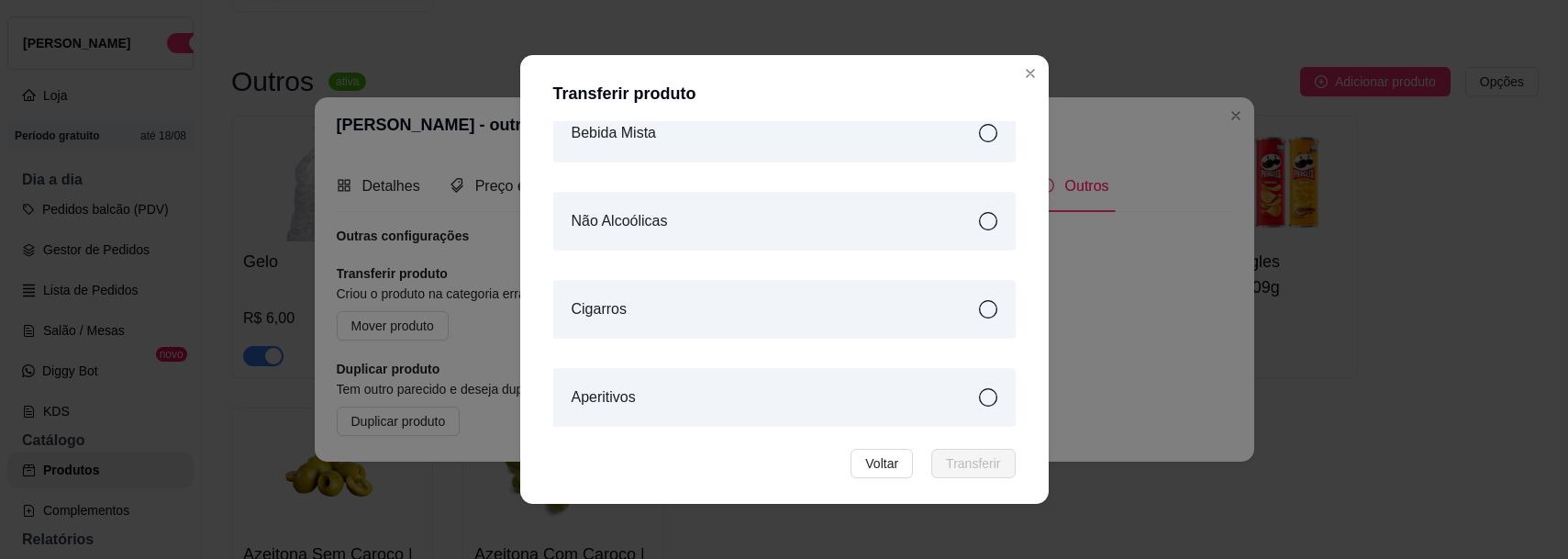 click on "Aperitivos" at bounding box center [784, 397] 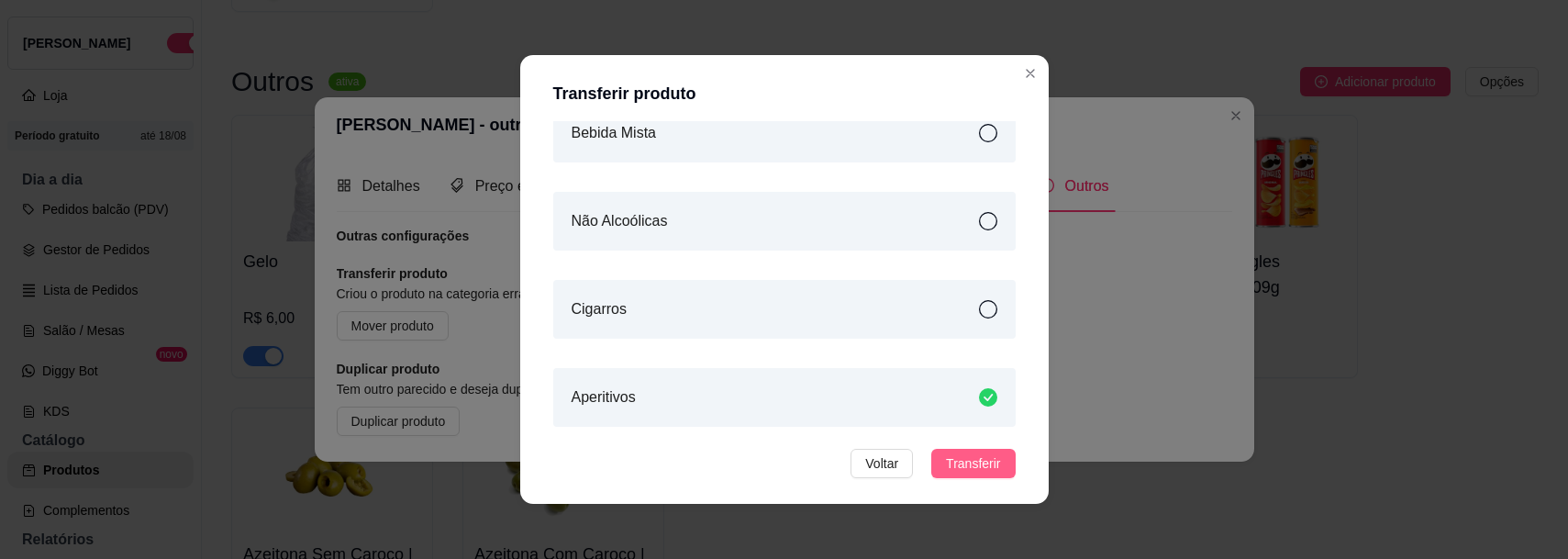 click on "Transferir" at bounding box center (973, 464) 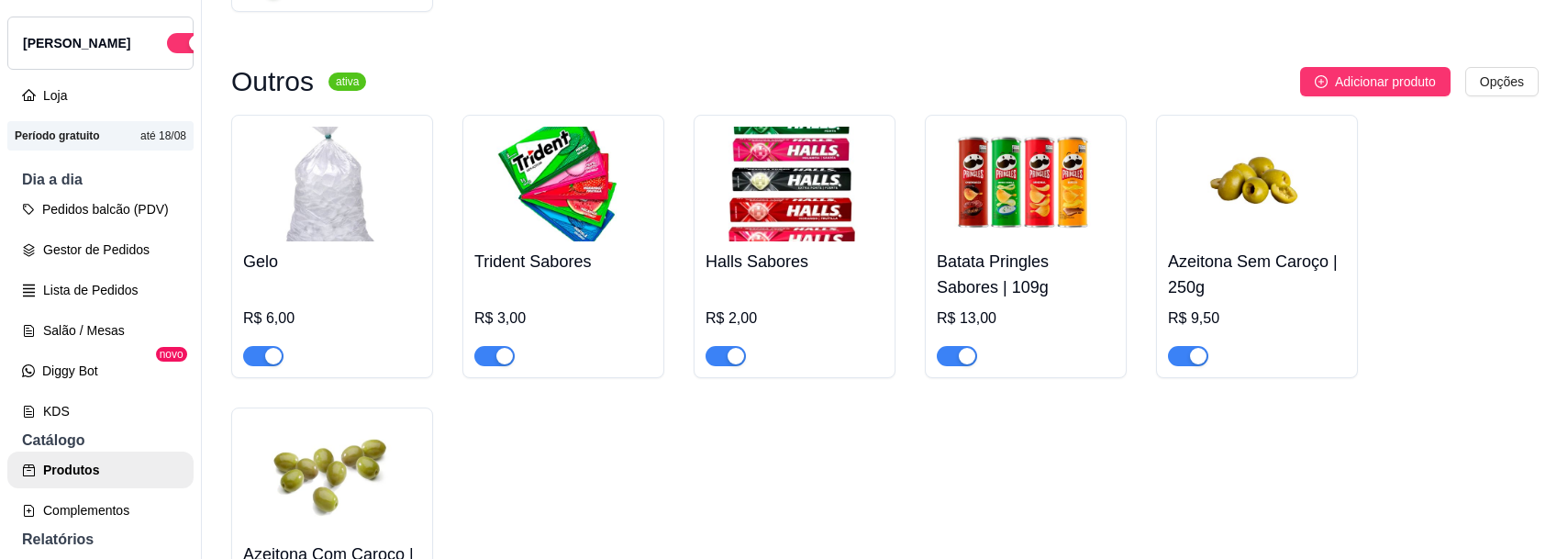 click at bounding box center [1026, 184] 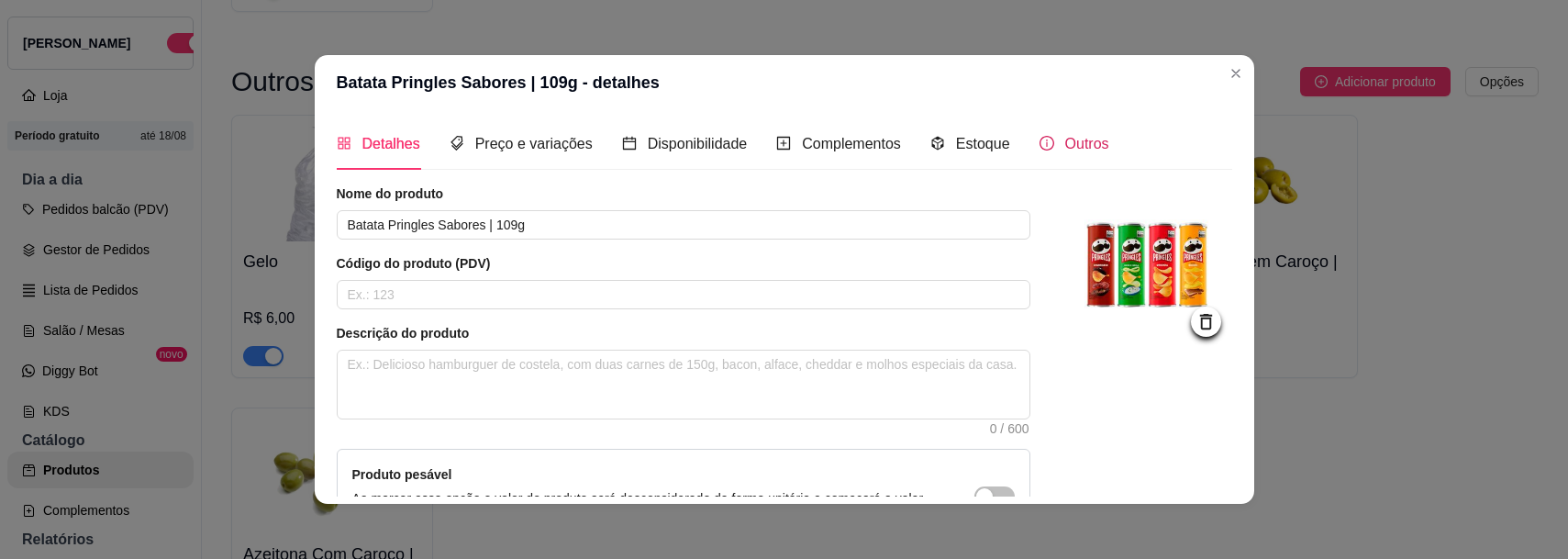 click on "Outros" at bounding box center [1087, 143] 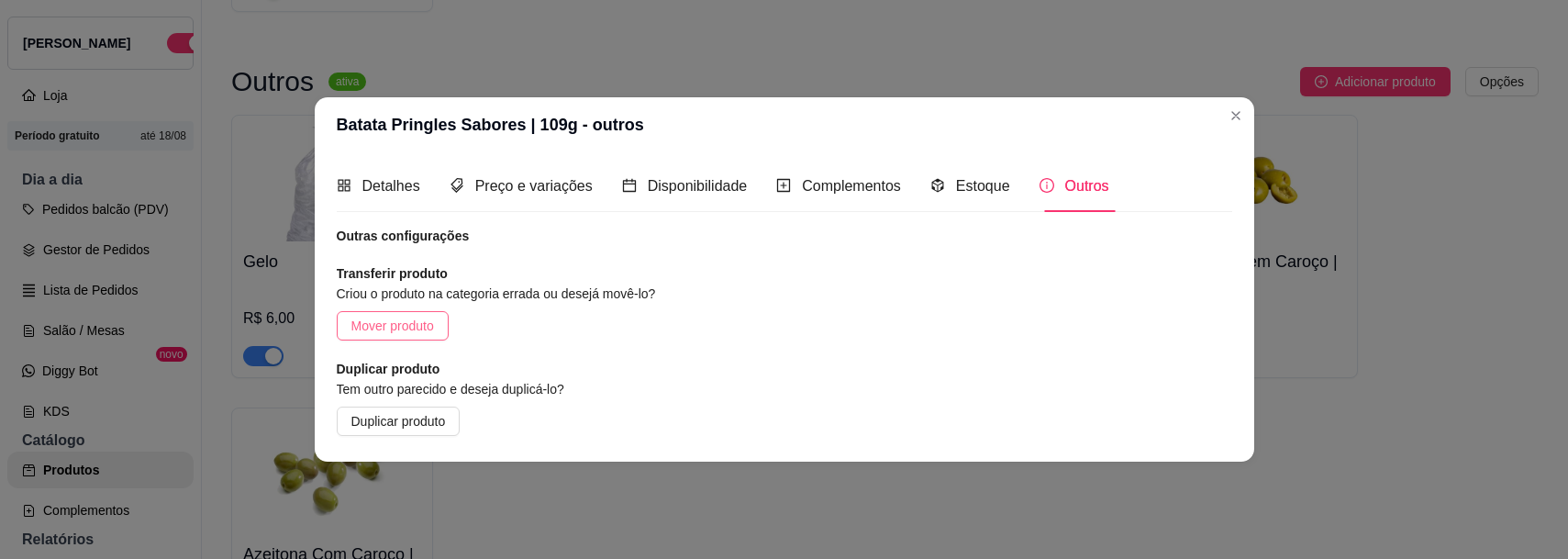 click on "Mover produto" at bounding box center (393, 326) 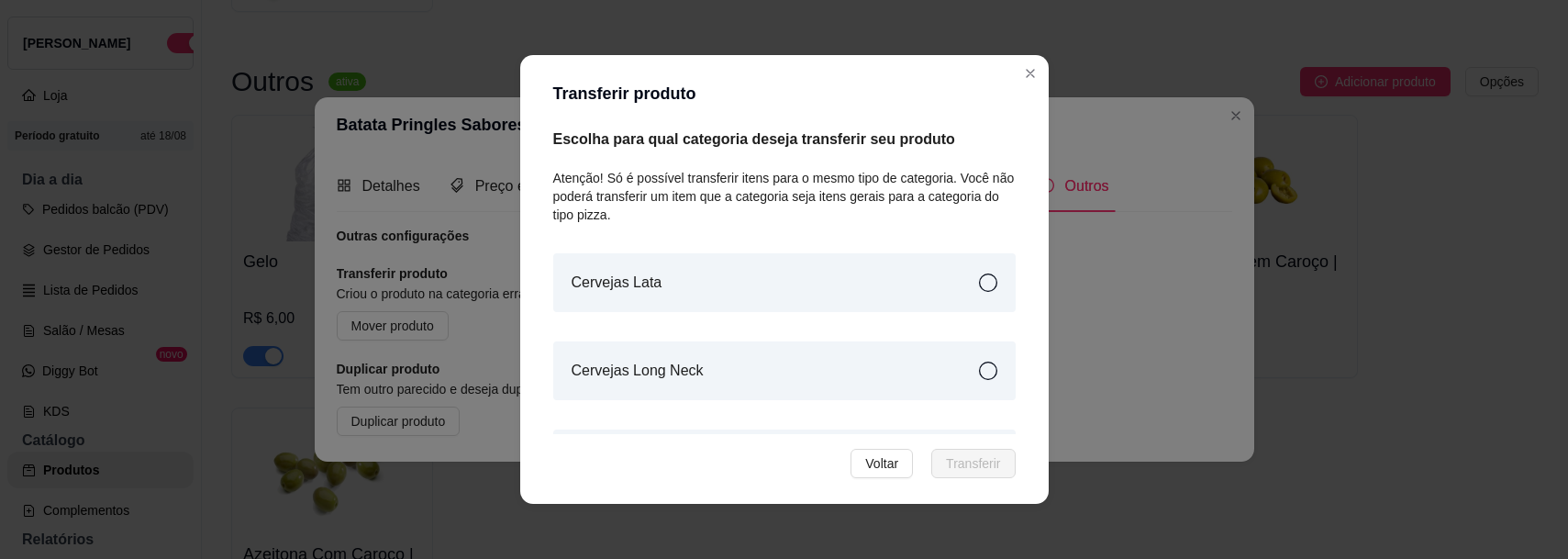 scroll, scrollTop: 502, scrollLeft: 0, axis: vertical 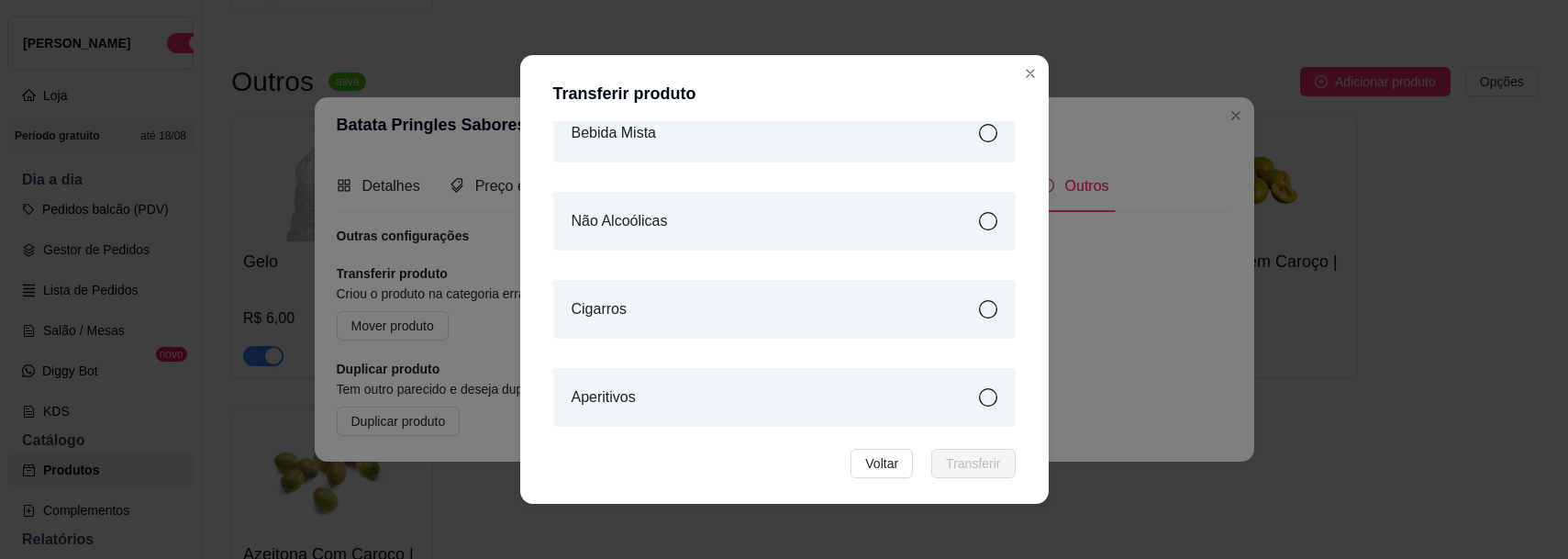 click on "Aperitivos" at bounding box center (784, 397) 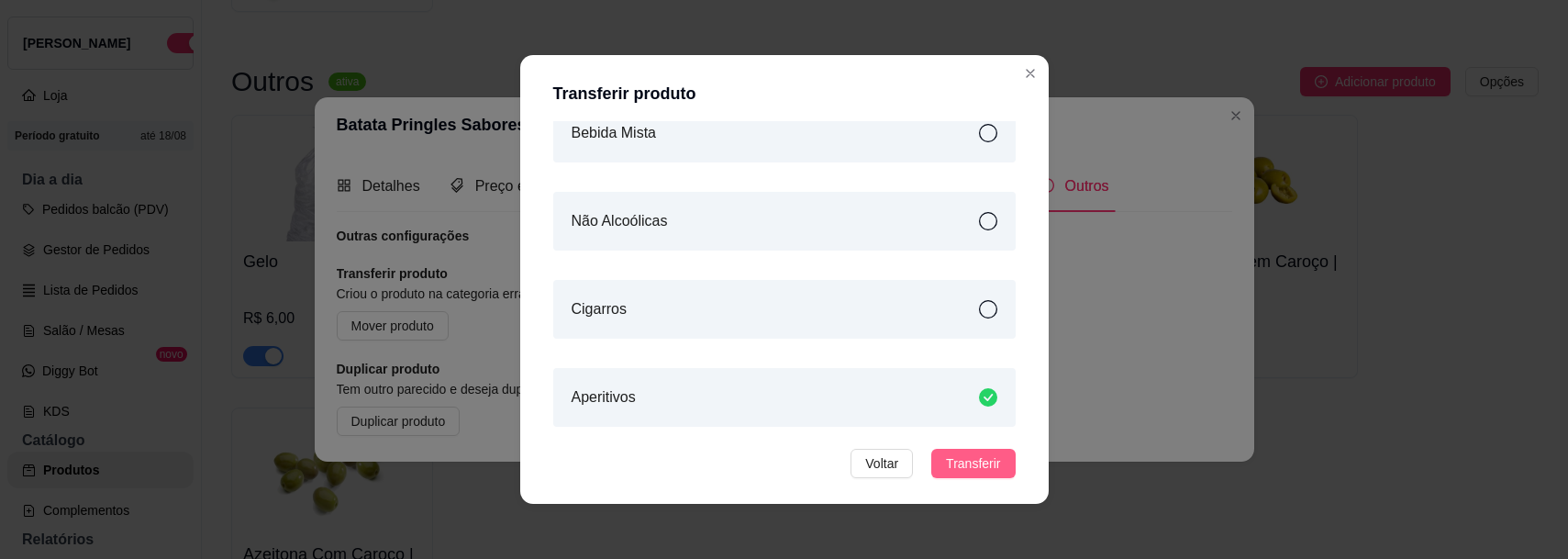 click on "Transferir" at bounding box center [973, 464] 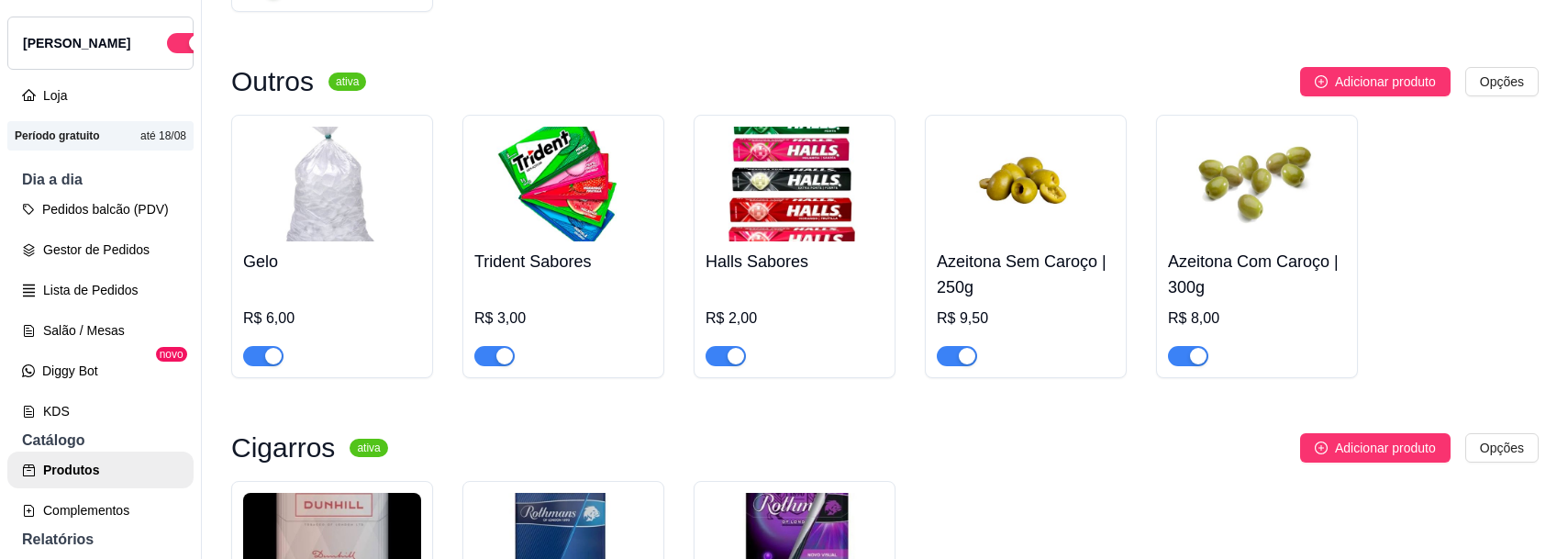 click at bounding box center (1026, 184) 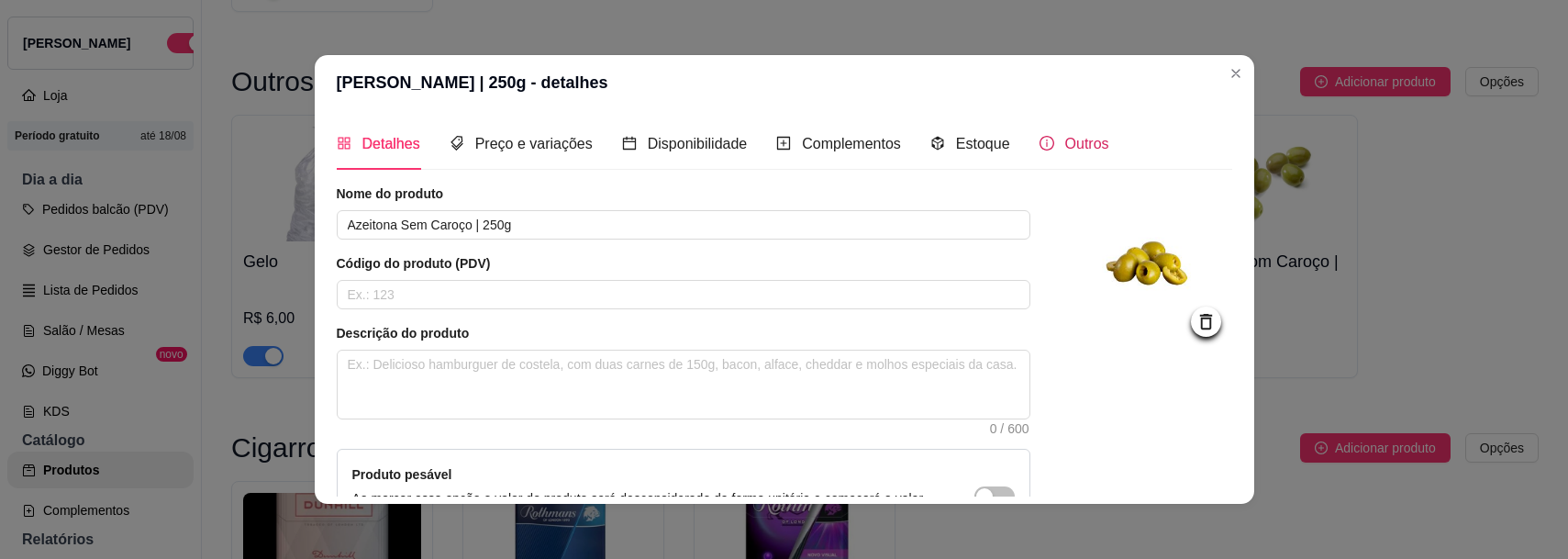 click on "Outros" at bounding box center [1087, 143] 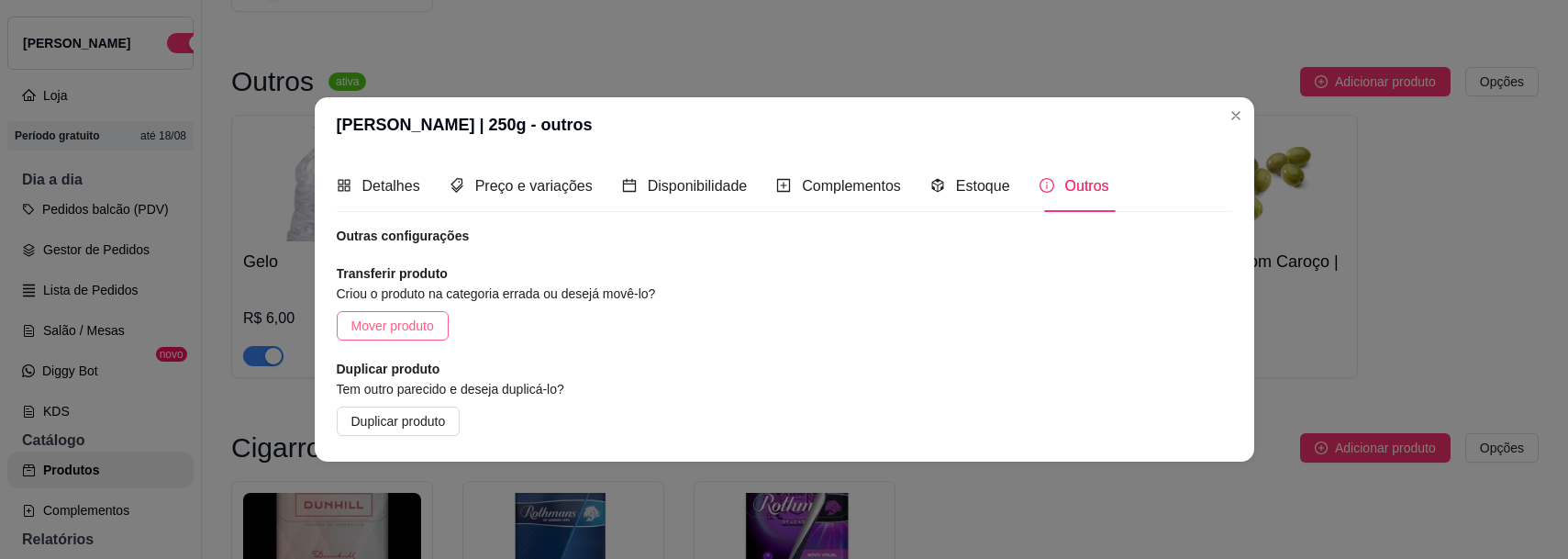 click on "Mover produto" at bounding box center [393, 326] 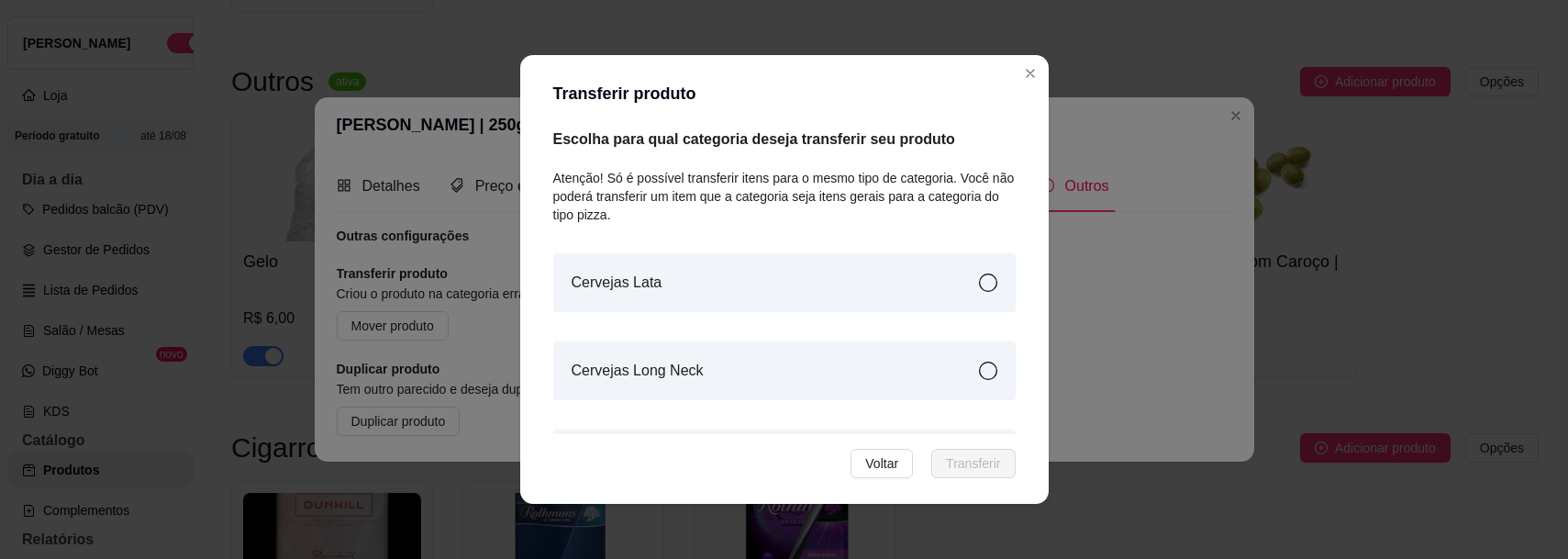 scroll, scrollTop: 502, scrollLeft: 0, axis: vertical 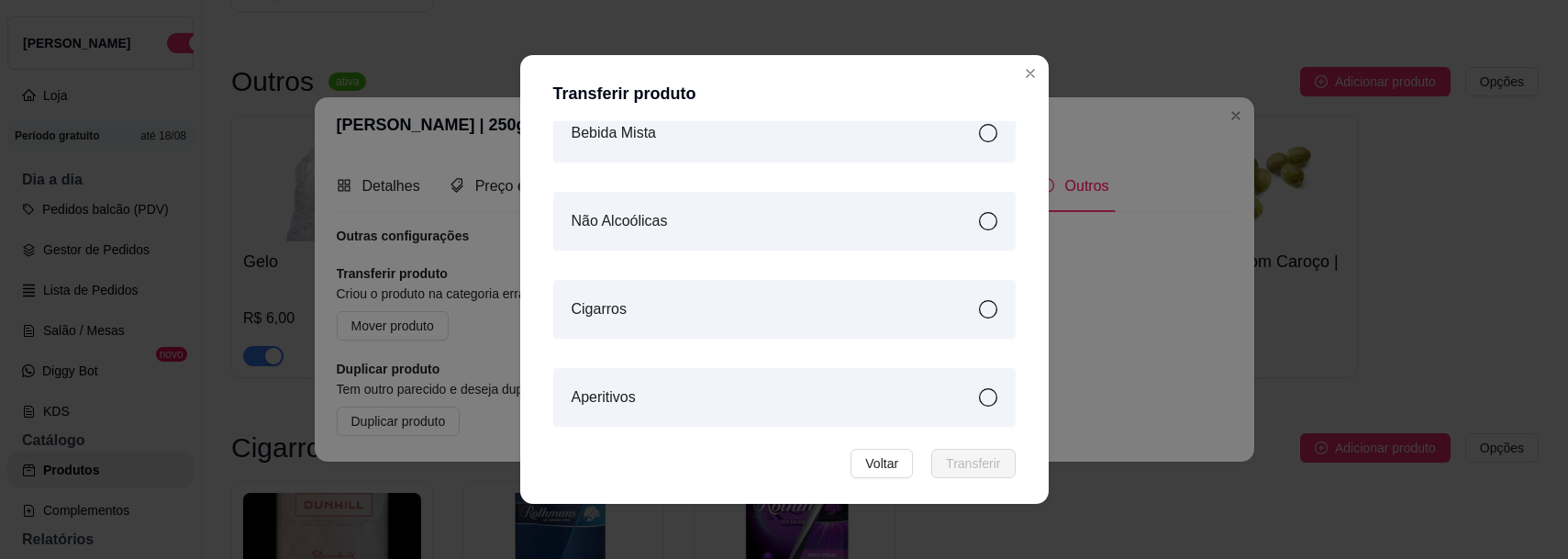 click on "Aperitivos" at bounding box center [784, 397] 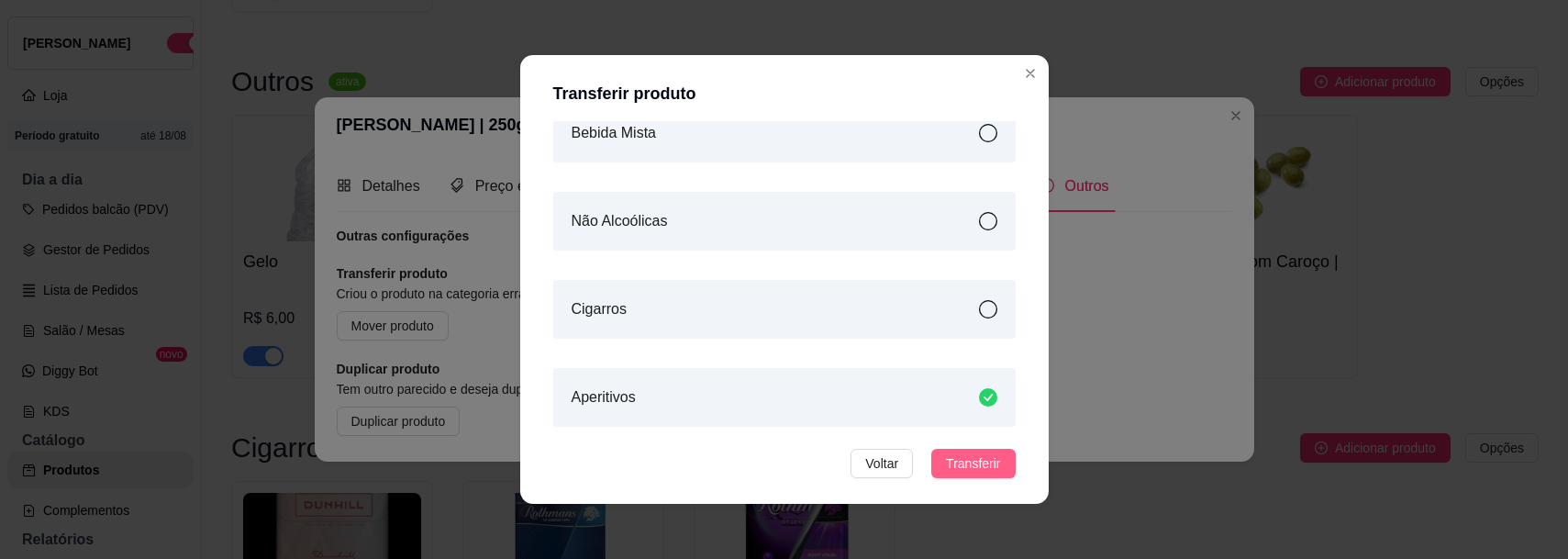 click on "Transferir" at bounding box center [973, 464] 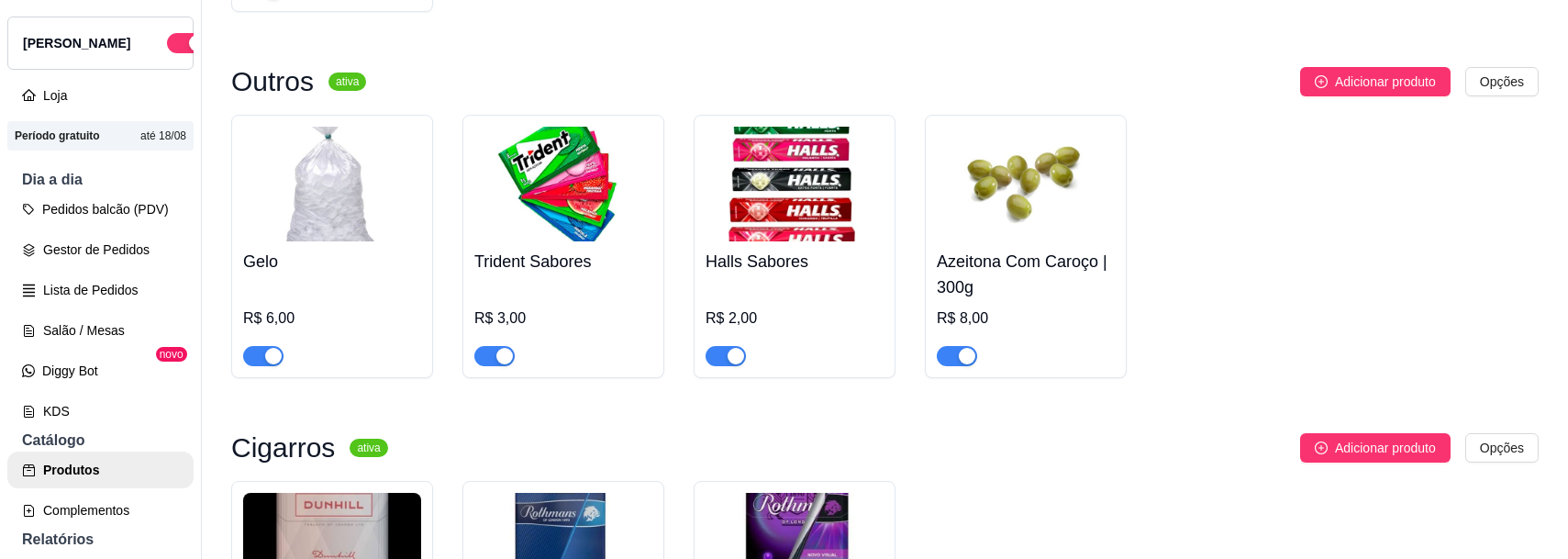 click at bounding box center (1026, 184) 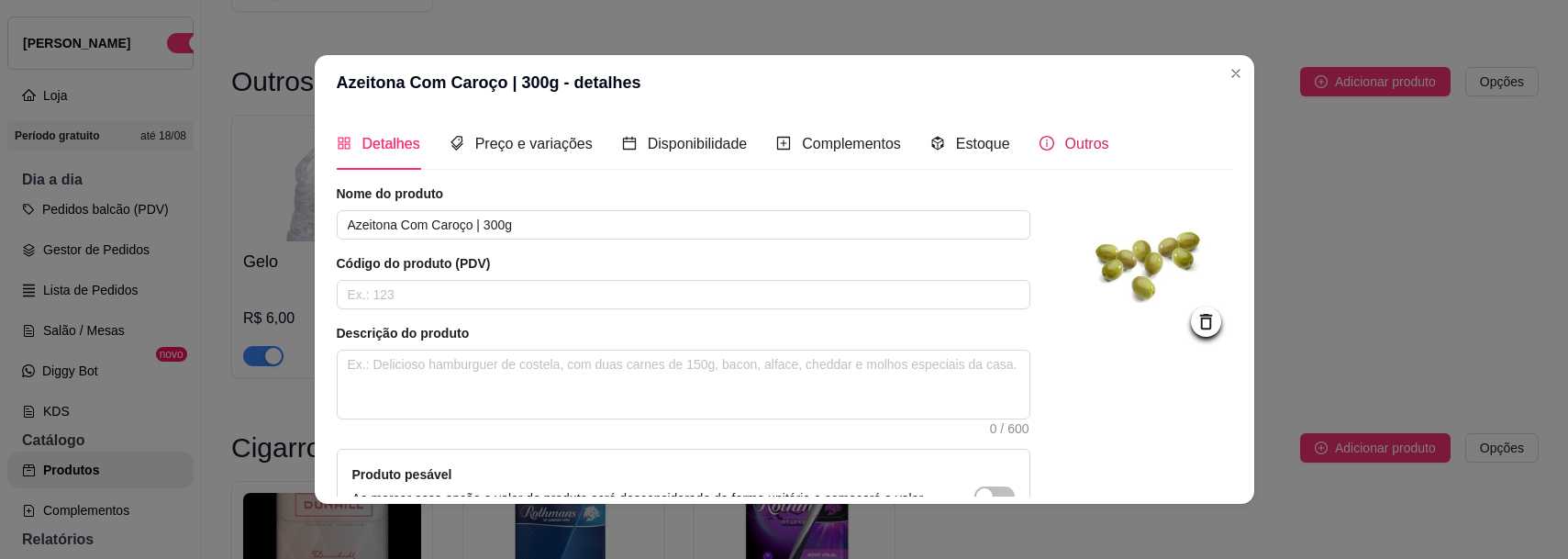 click on "Outros" at bounding box center (1087, 143) 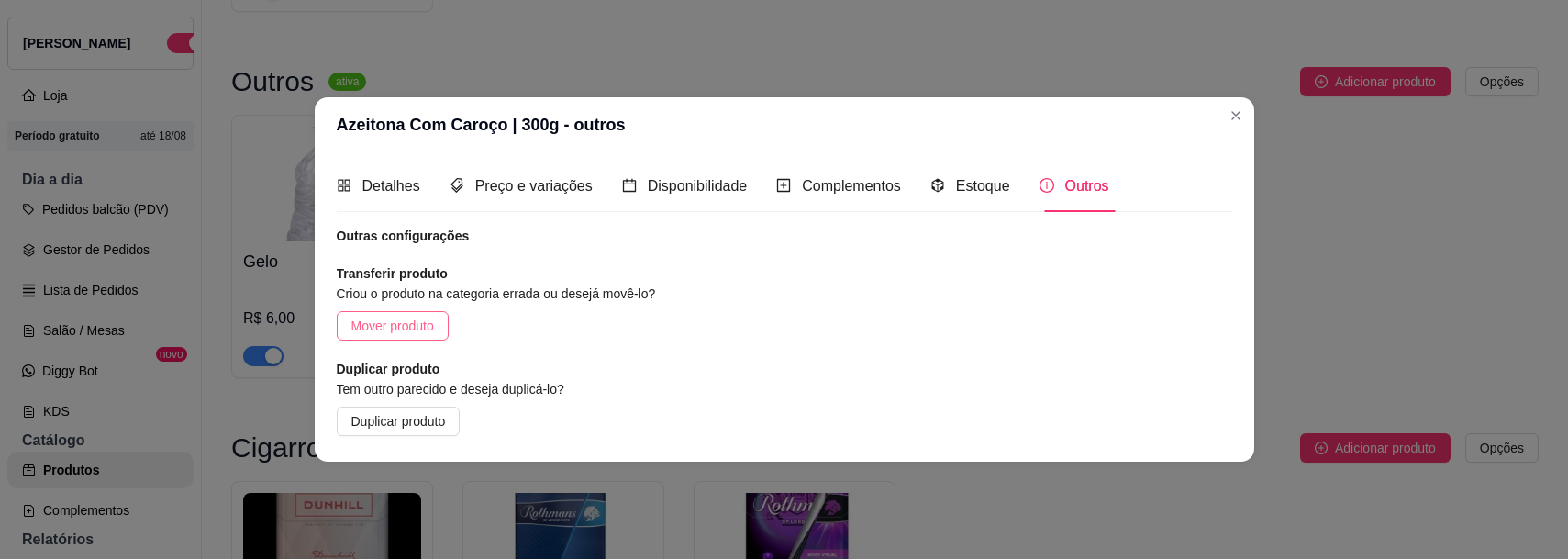 click on "Mover produto" at bounding box center (393, 326) 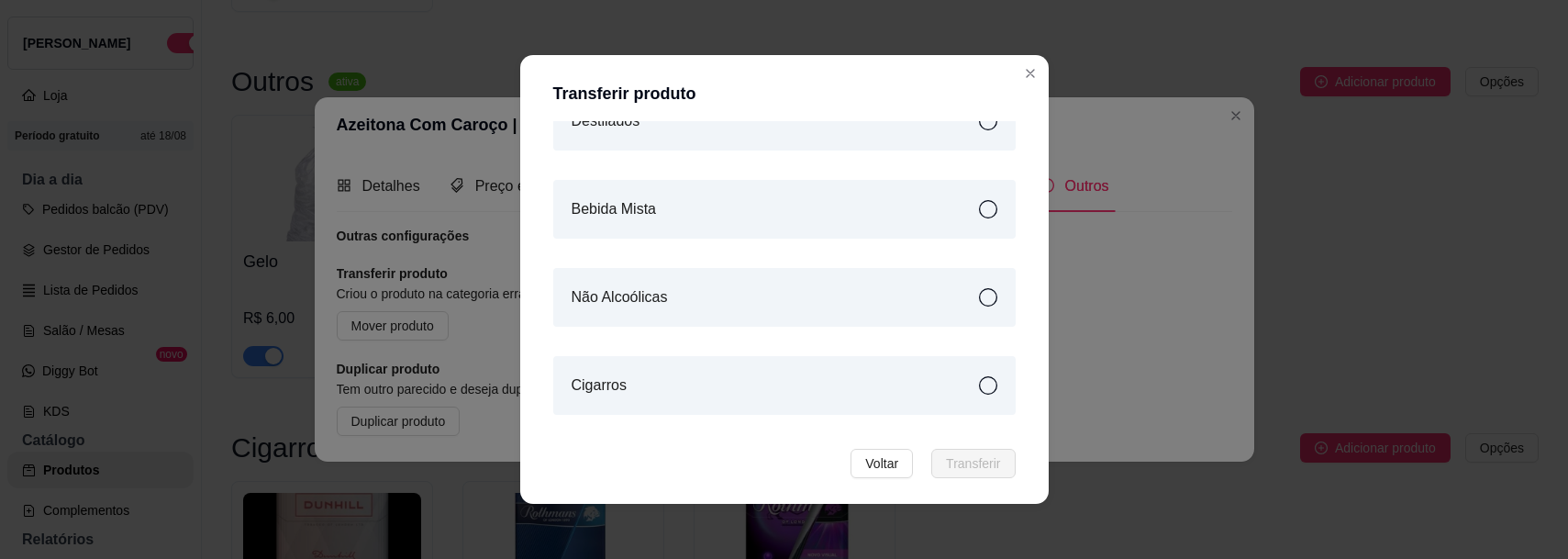 scroll, scrollTop: 502, scrollLeft: 0, axis: vertical 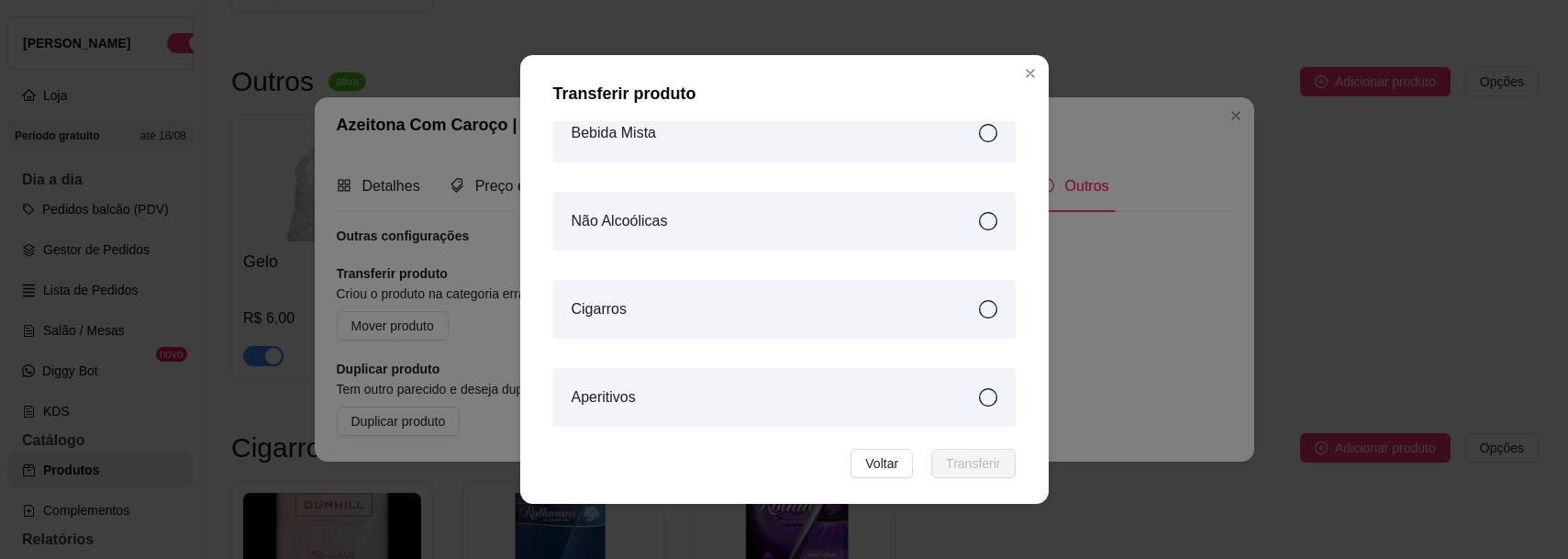 click on "Aperitivos" at bounding box center [784, 397] 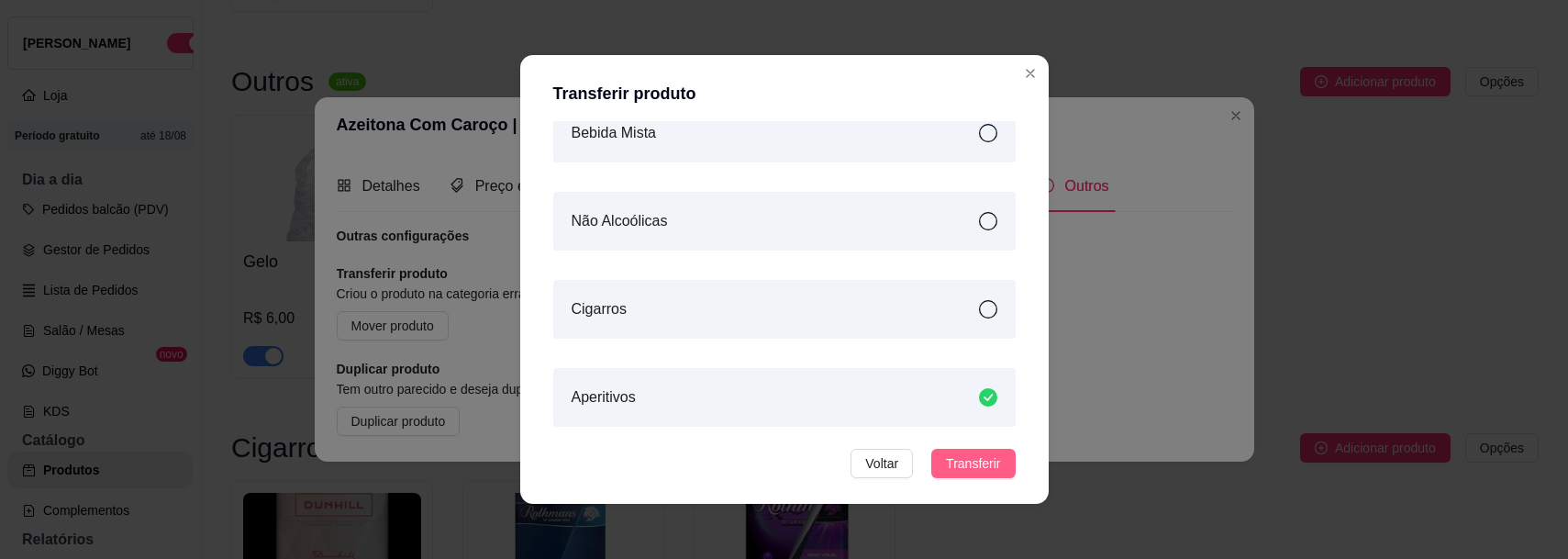 click on "Transferir" at bounding box center (973, 464) 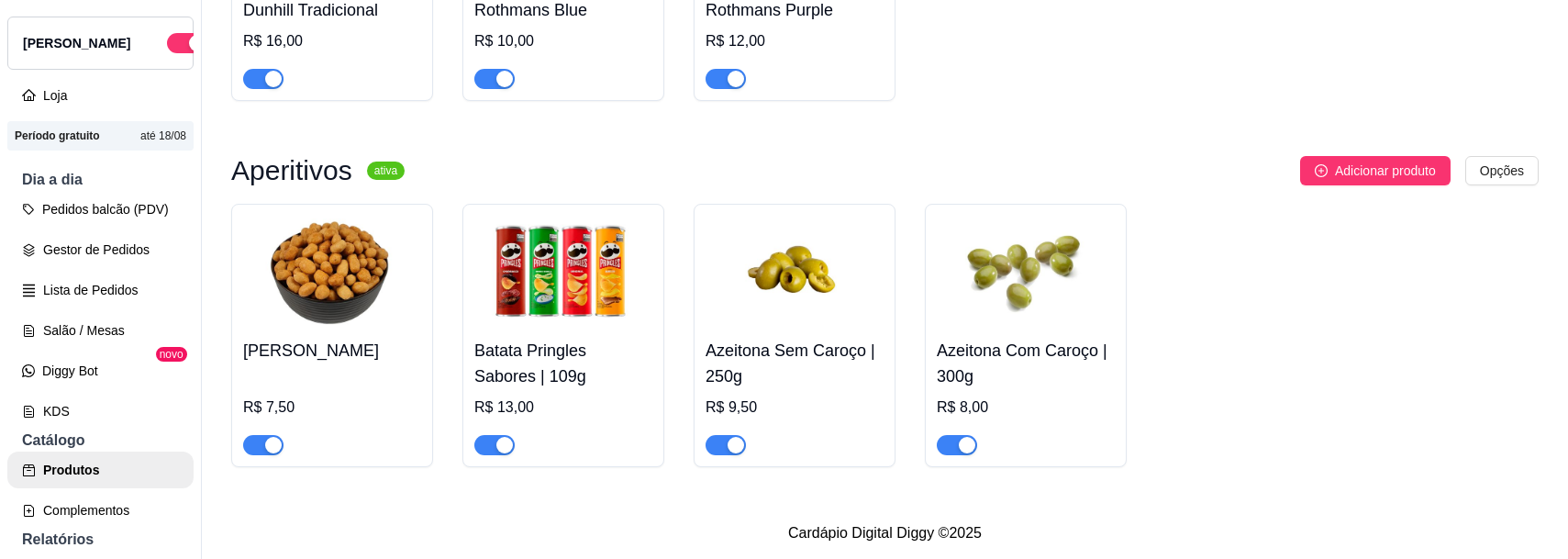 scroll, scrollTop: 4303, scrollLeft: 0, axis: vertical 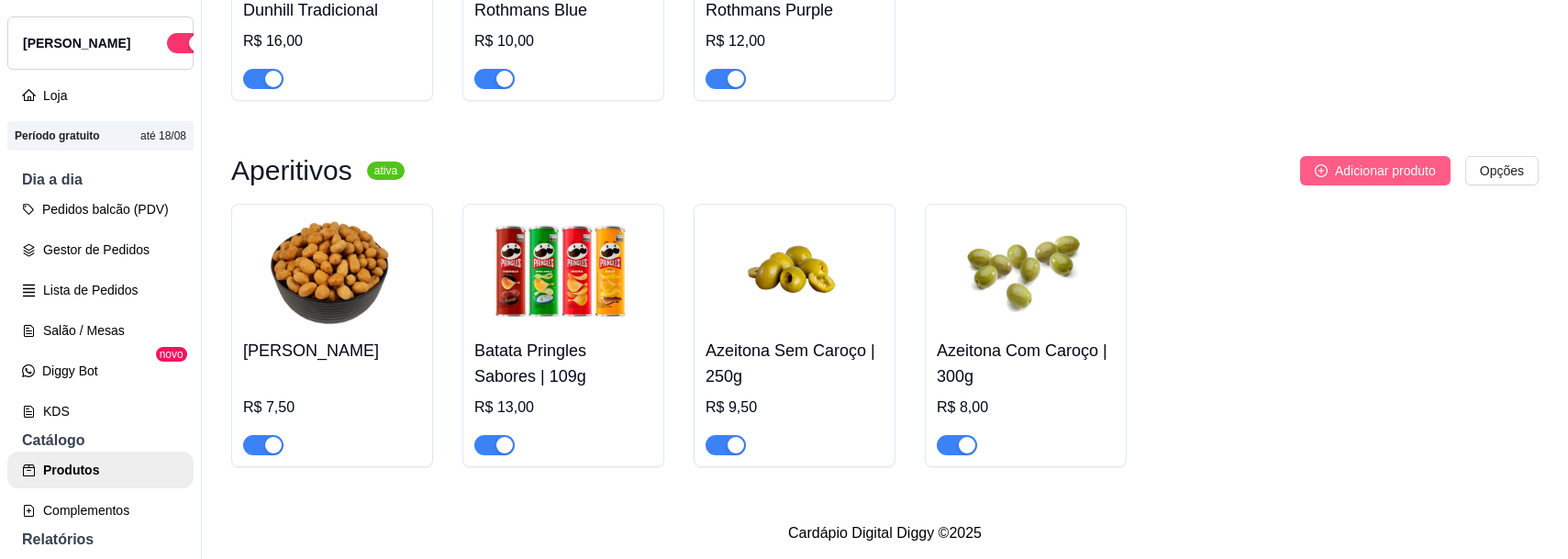 click on "Adicionar produto" at bounding box center (1385, 171) 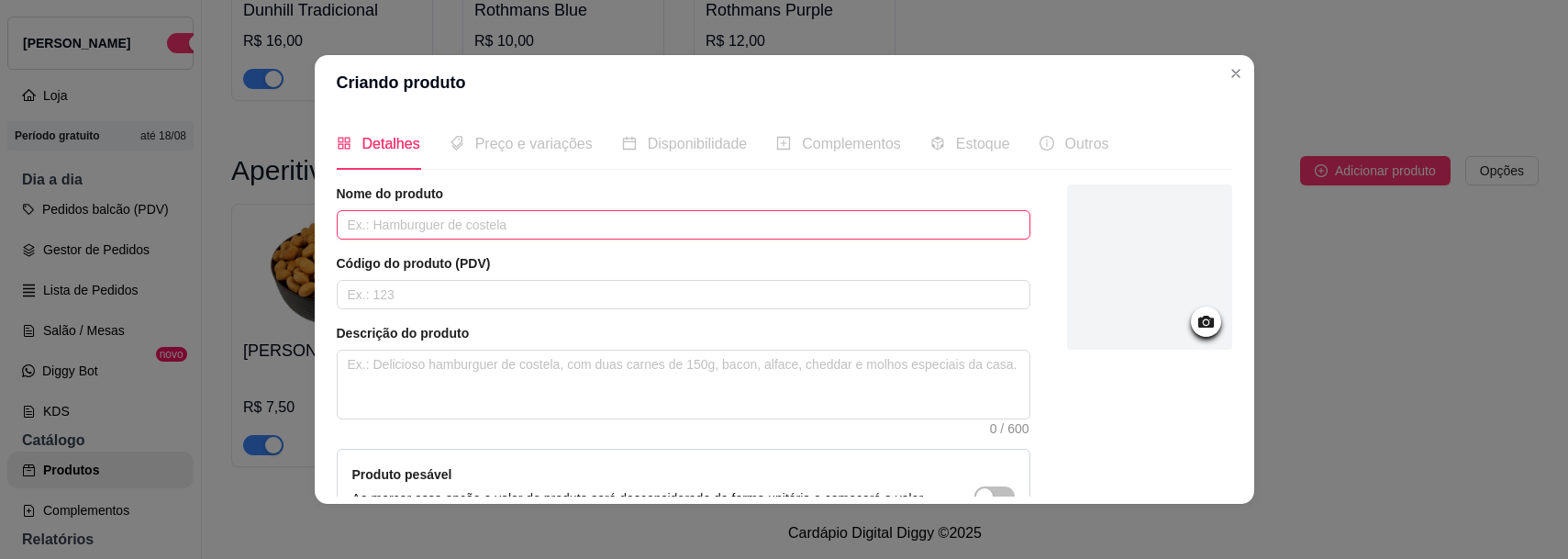 click at bounding box center [684, 225] 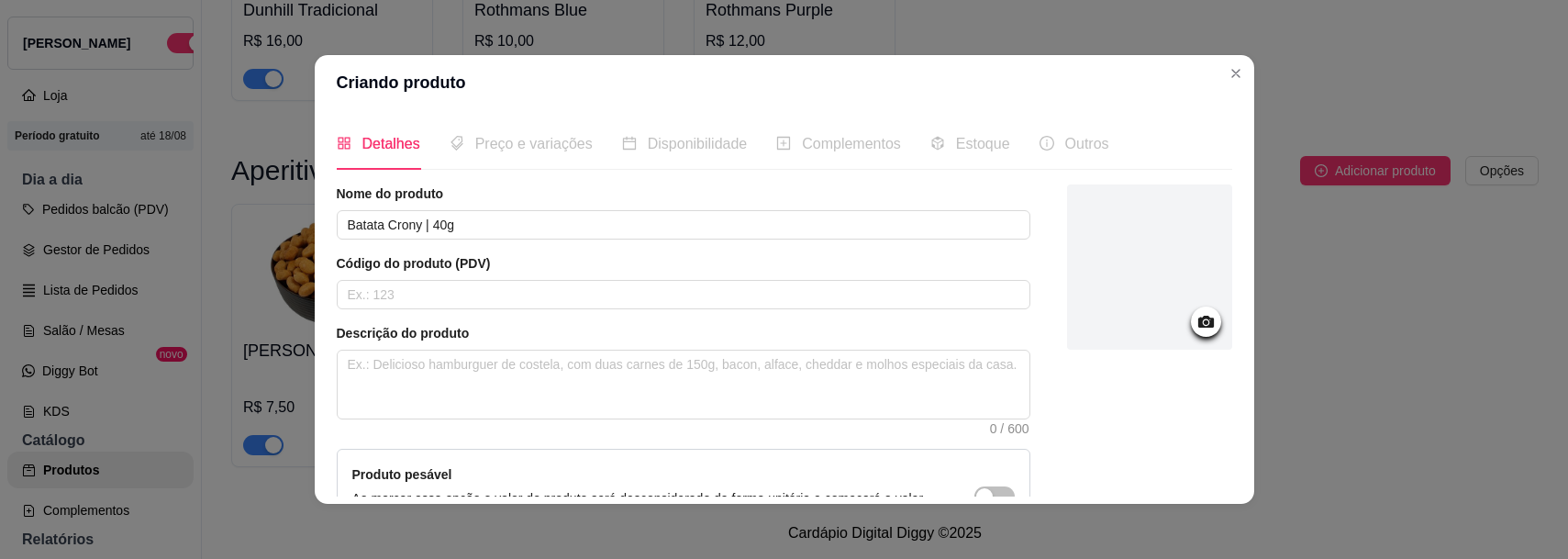 click 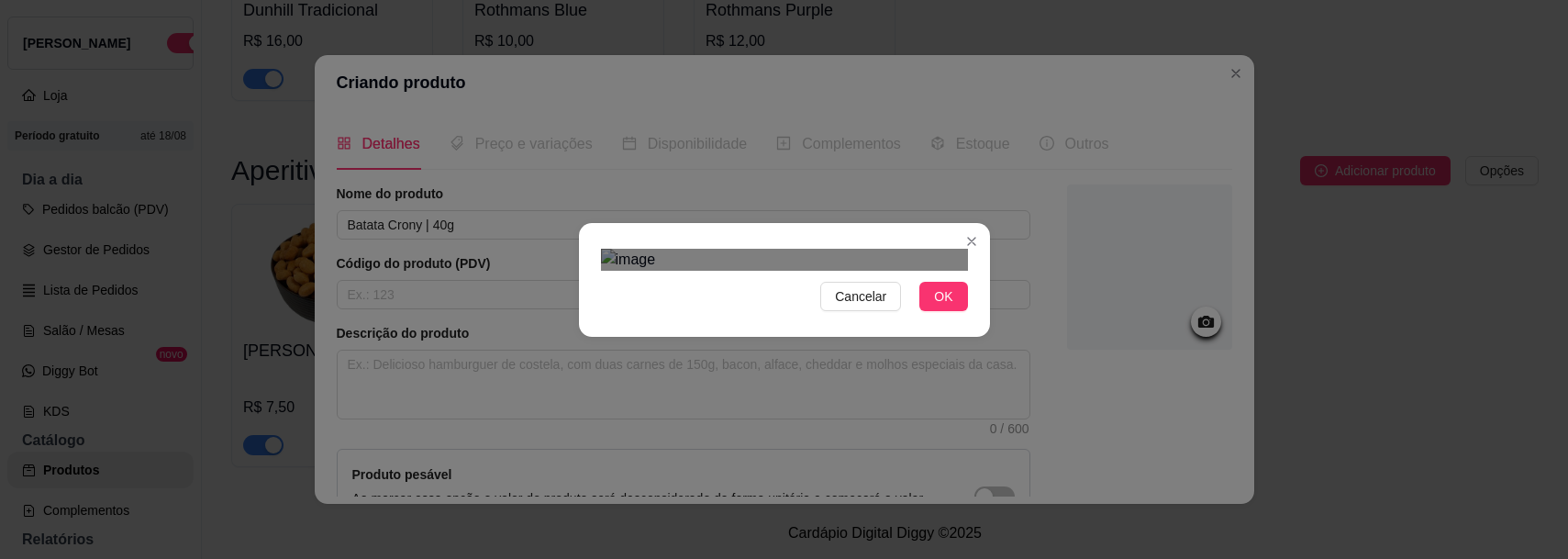 click at bounding box center [803, 451] 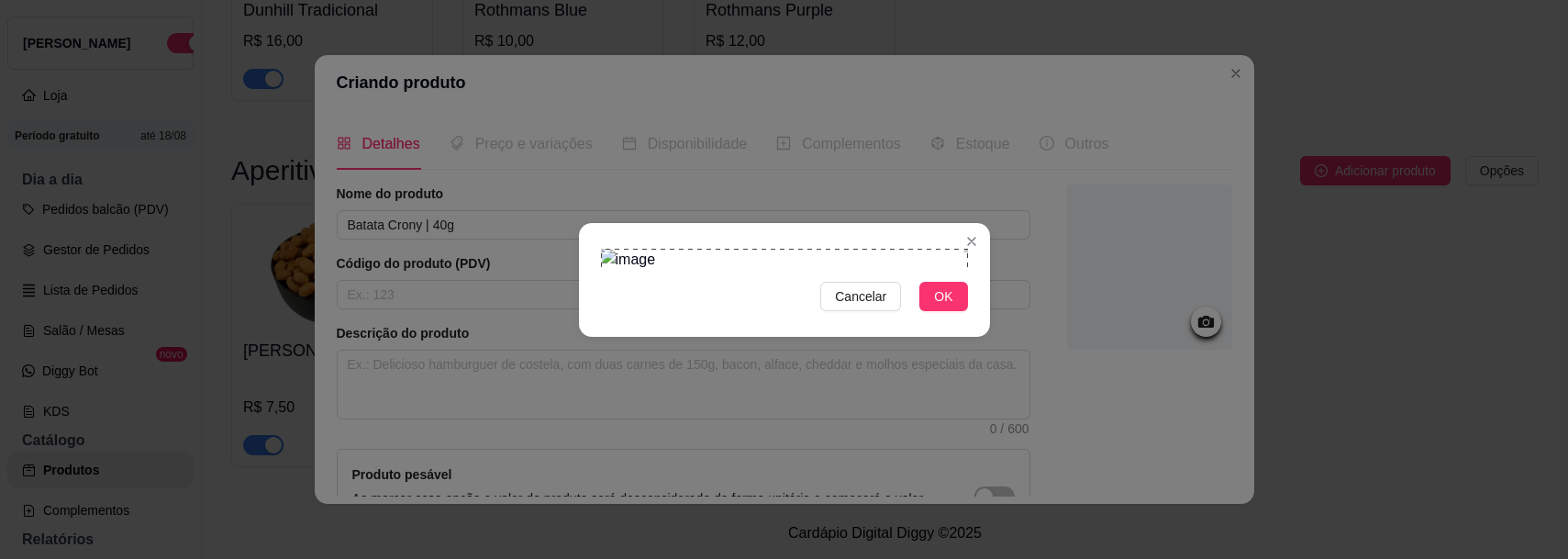click on "Cancelar OK" at bounding box center (784, 279) 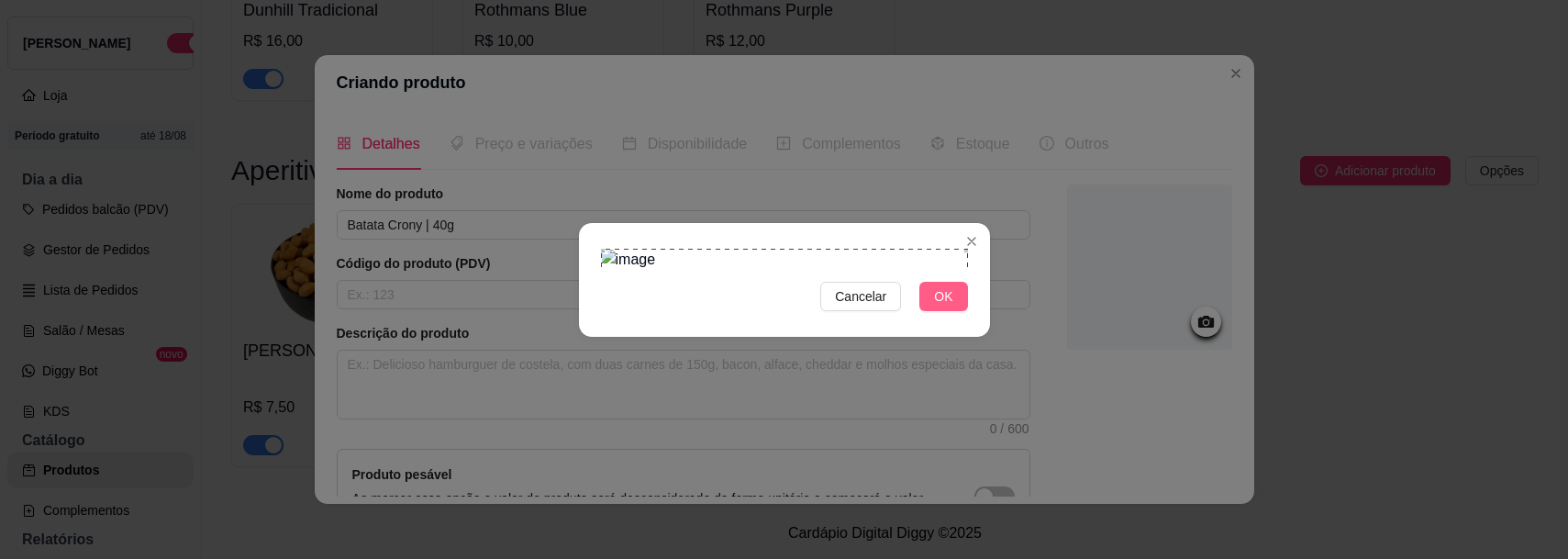 click on "OK" at bounding box center [943, 296] 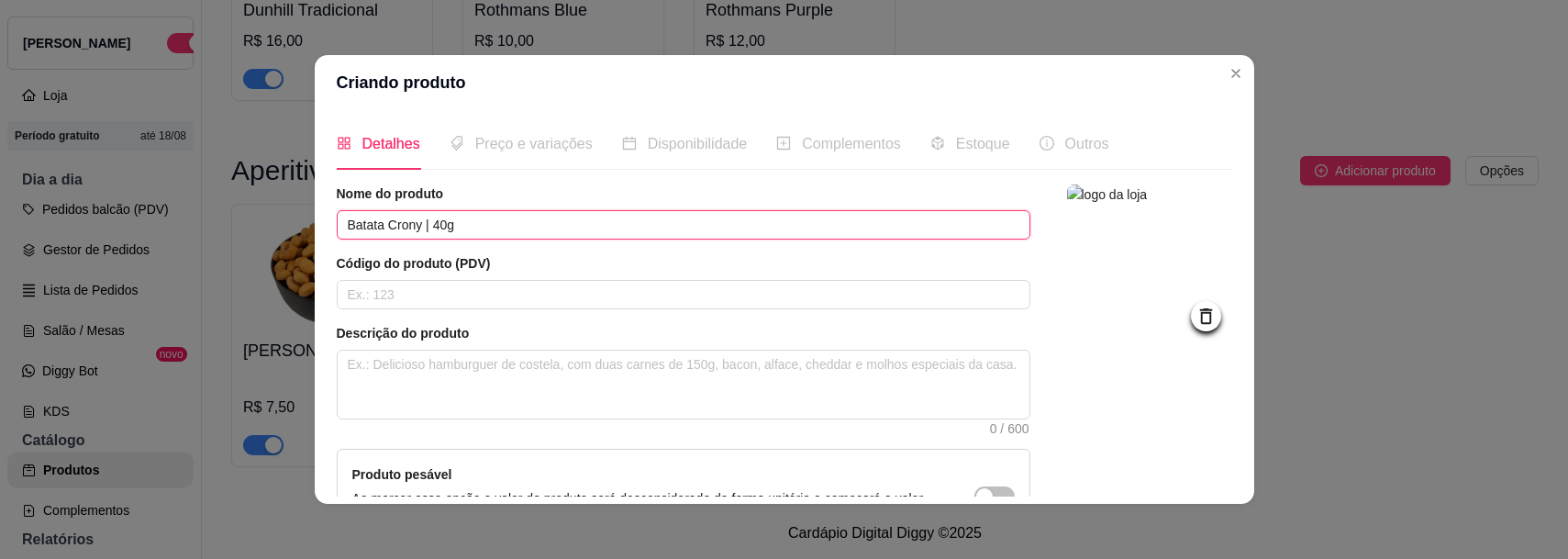 click on "Batata Crony | 40g" at bounding box center (684, 225) 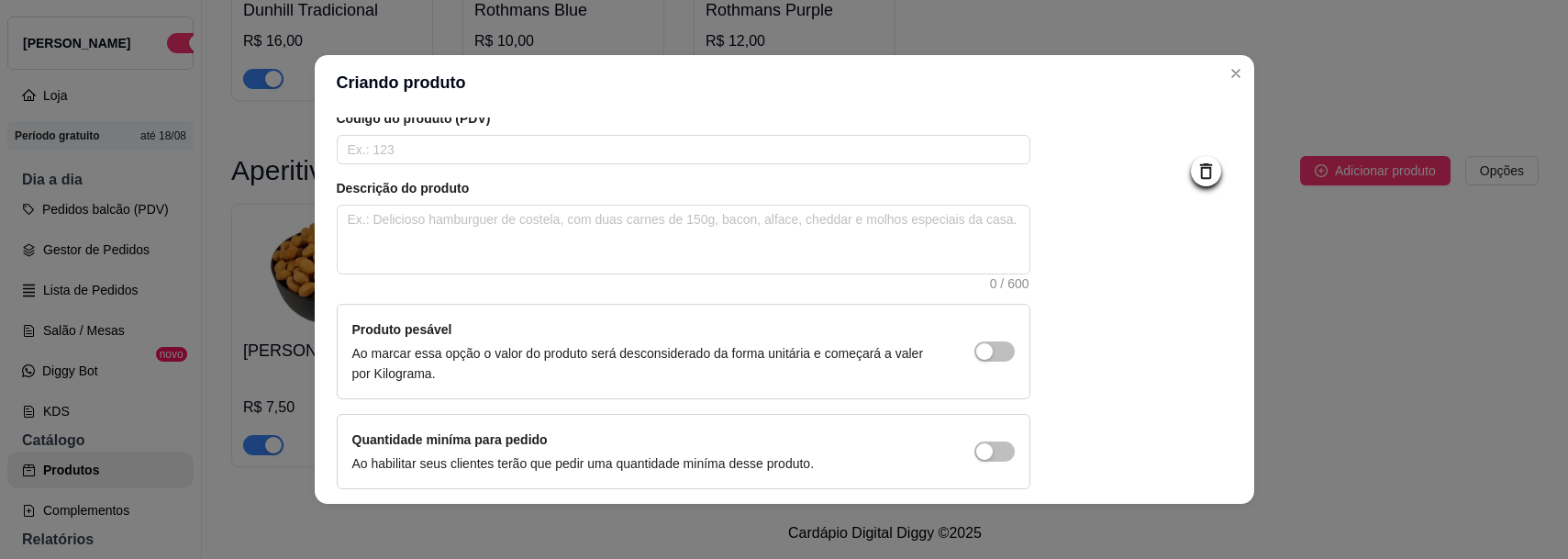 scroll, scrollTop: 219, scrollLeft: 0, axis: vertical 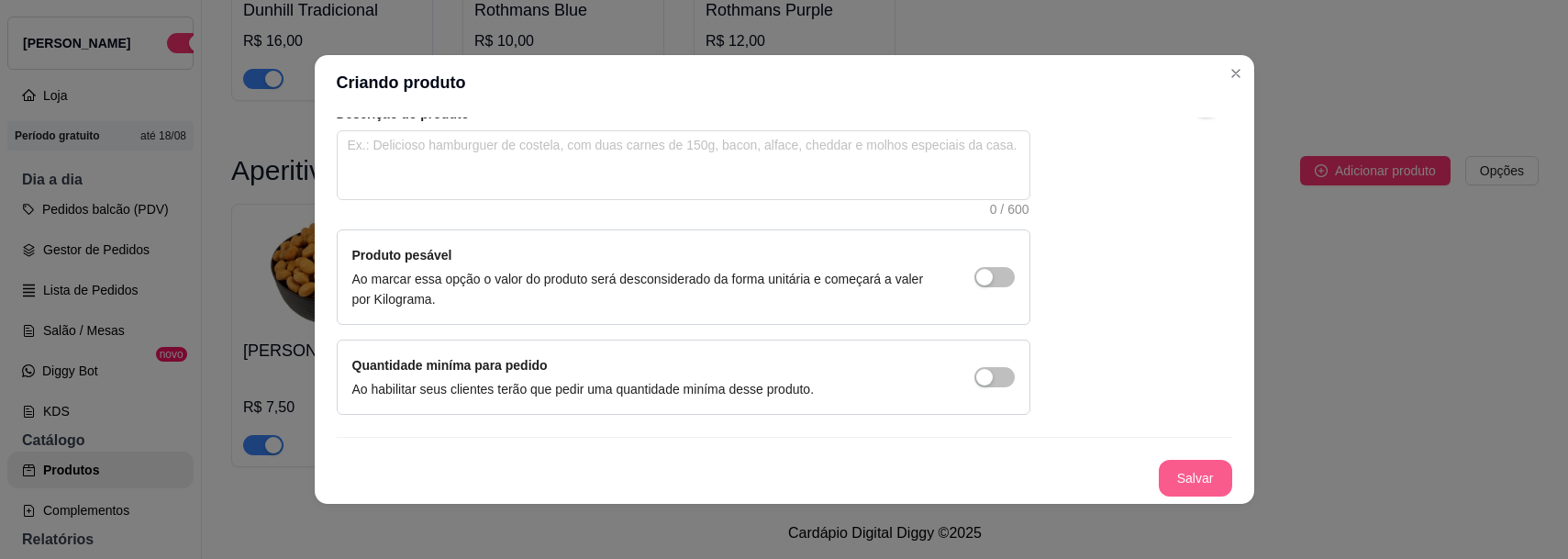 type on "Batata Crony | 35g" 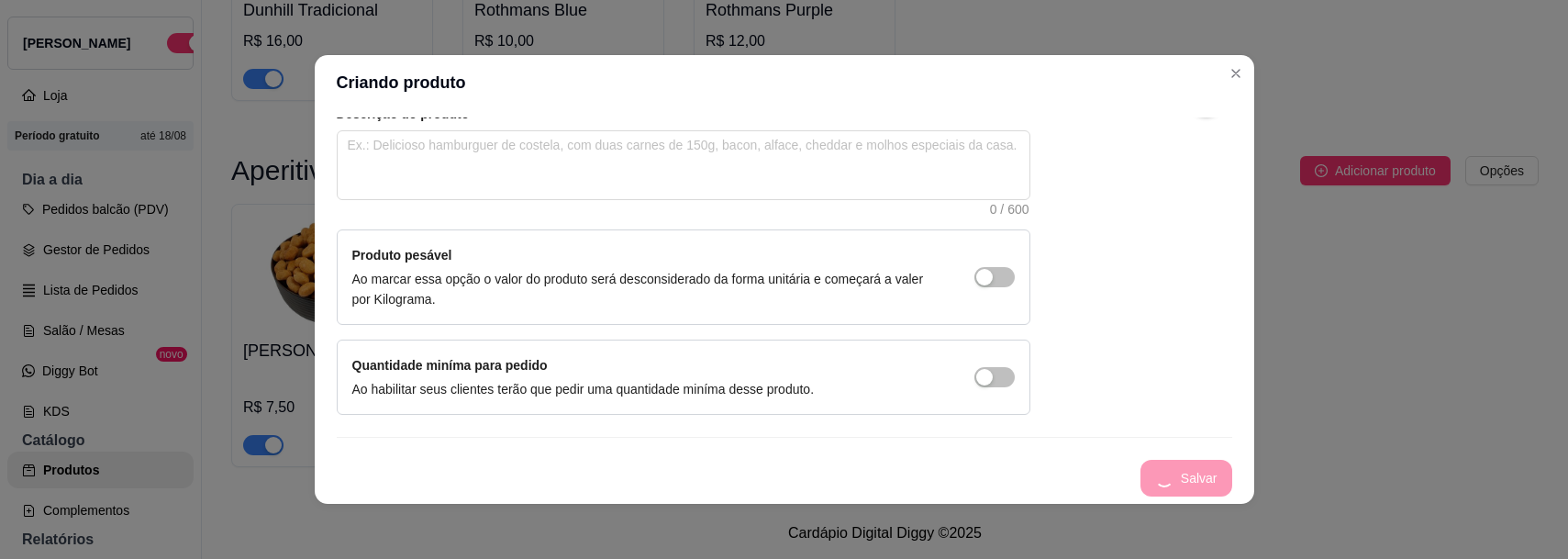type 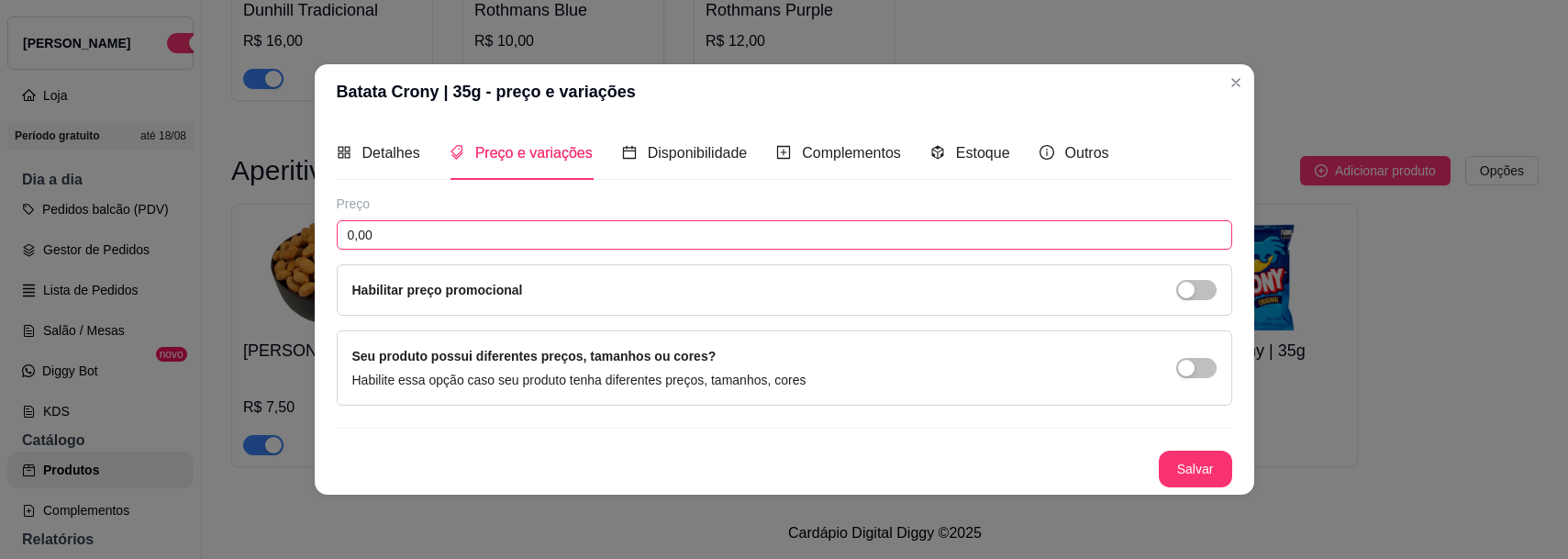 click on "0,00" at bounding box center (784, 235) 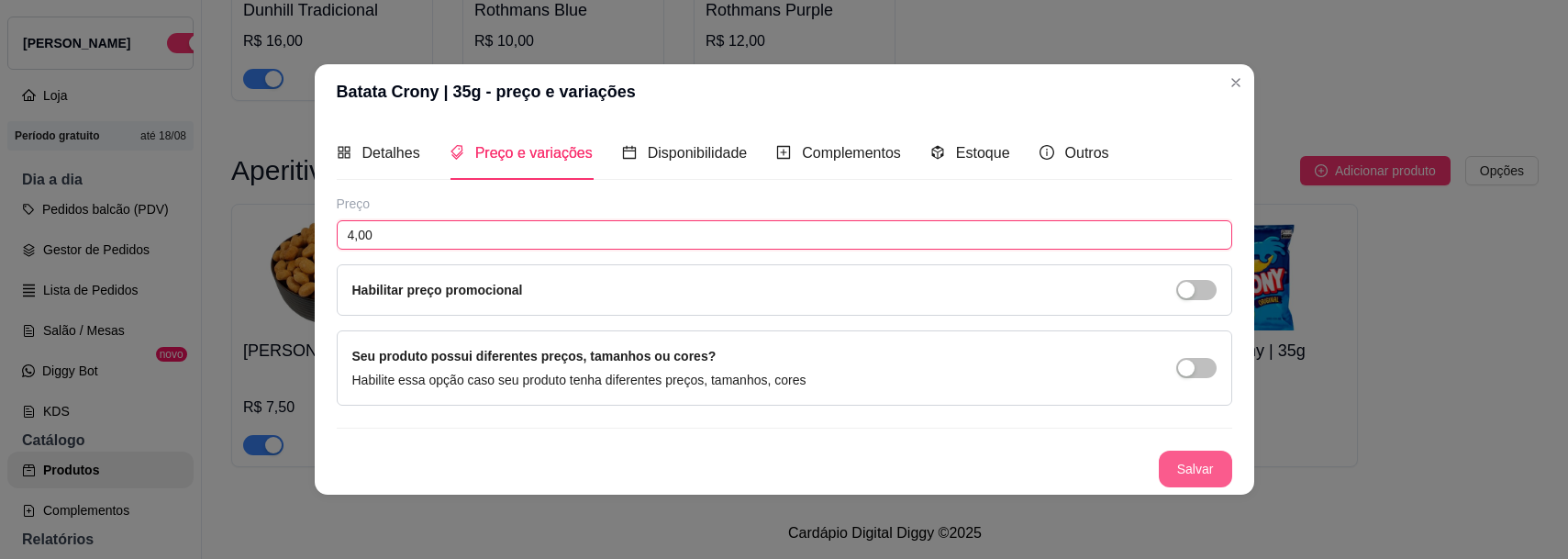 type on "4,00" 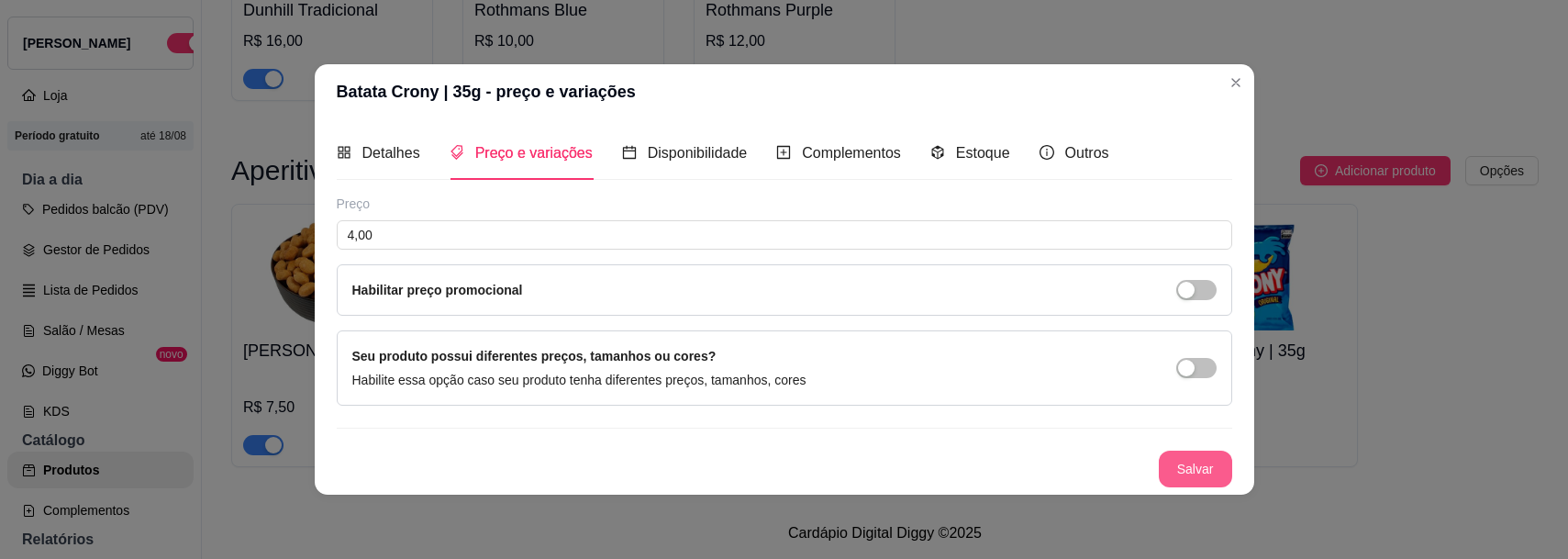 click on "Salvar" at bounding box center [1195, 469] 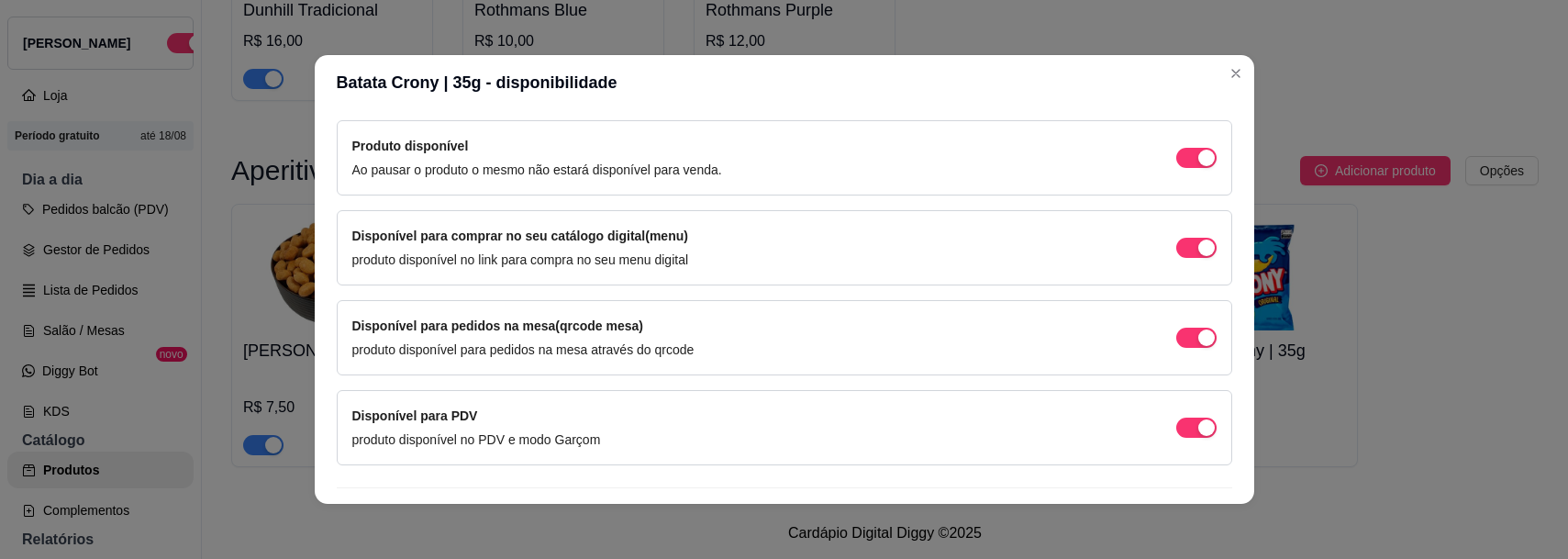 scroll, scrollTop: 218, scrollLeft: 0, axis: vertical 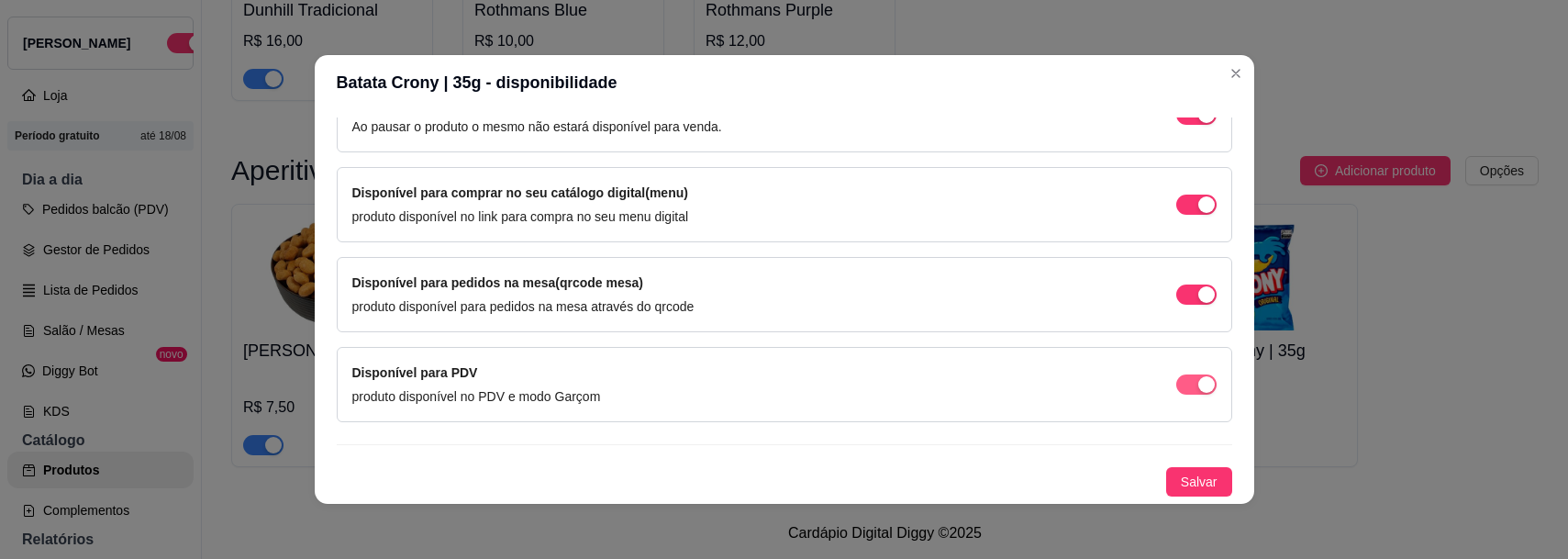 click at bounding box center [1196, 115] 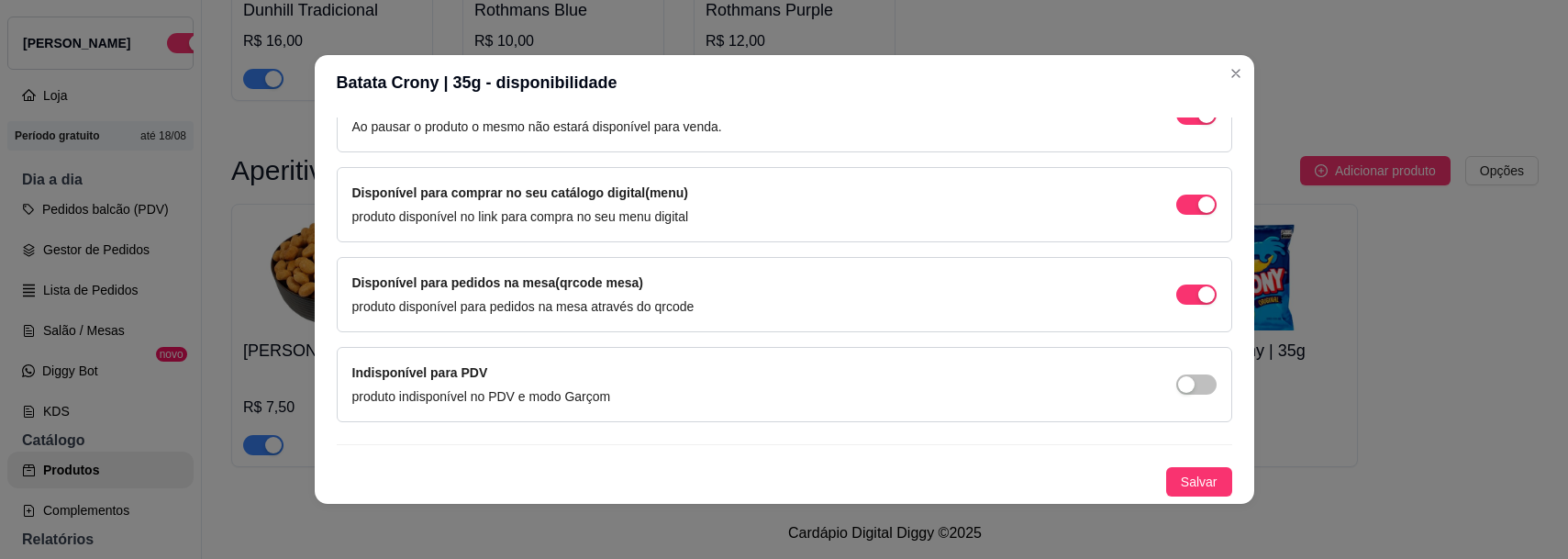 click at bounding box center [1196, 115] 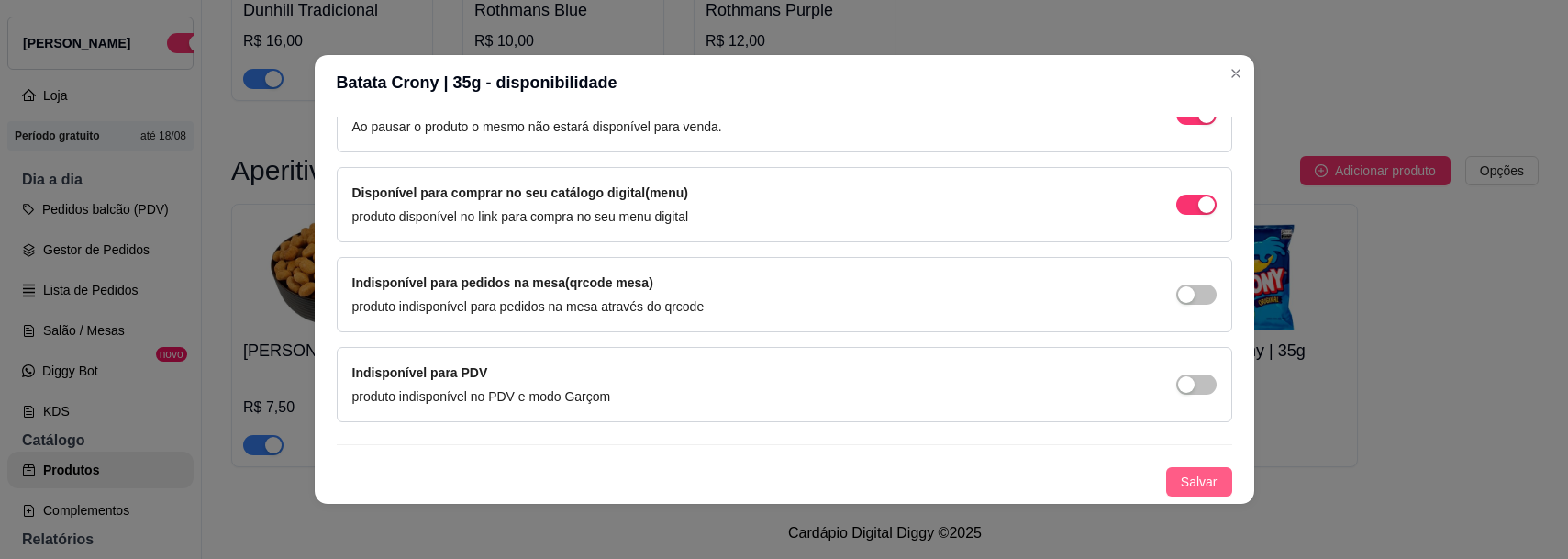 click on "Salvar" at bounding box center (1199, 482) 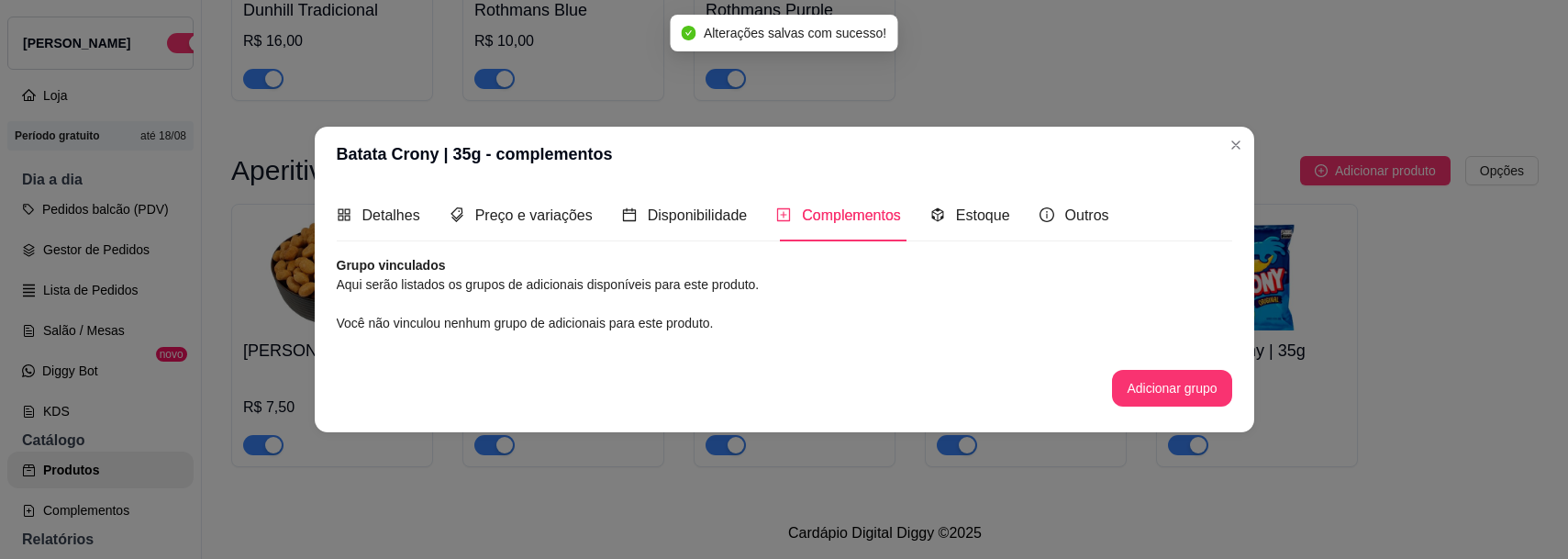 scroll, scrollTop: 0, scrollLeft: 0, axis: both 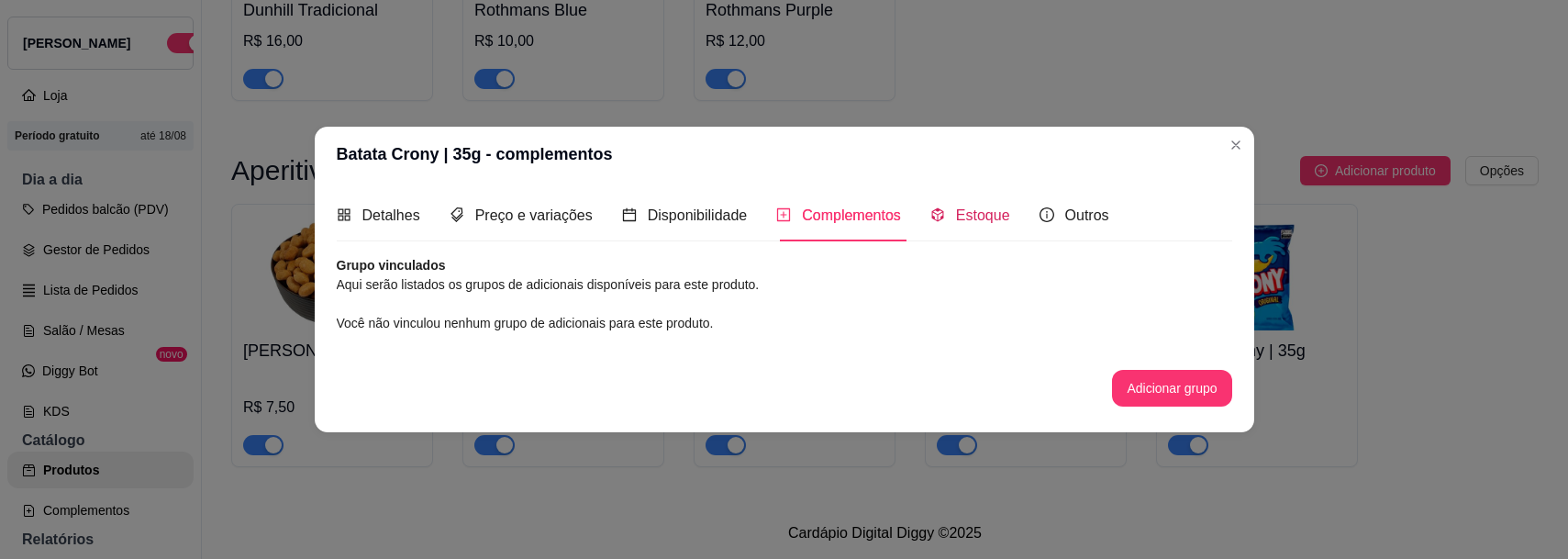 click on "Estoque" at bounding box center (983, 215) 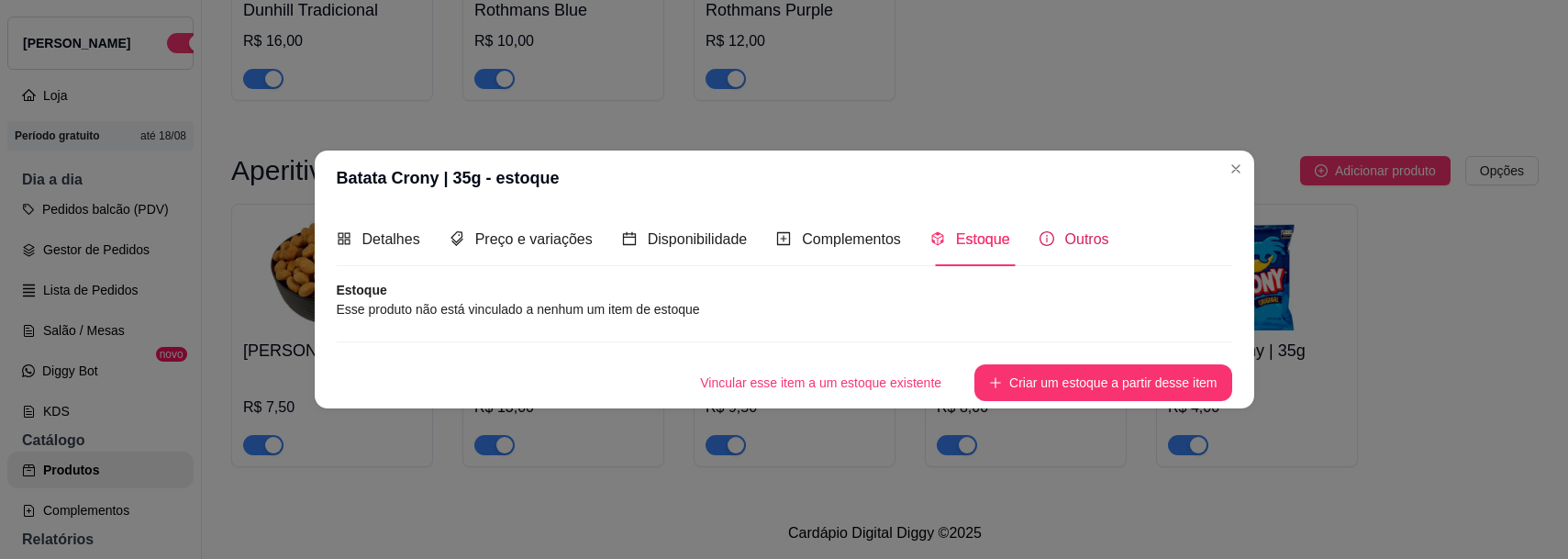 click on "Outros" at bounding box center [1087, 239] 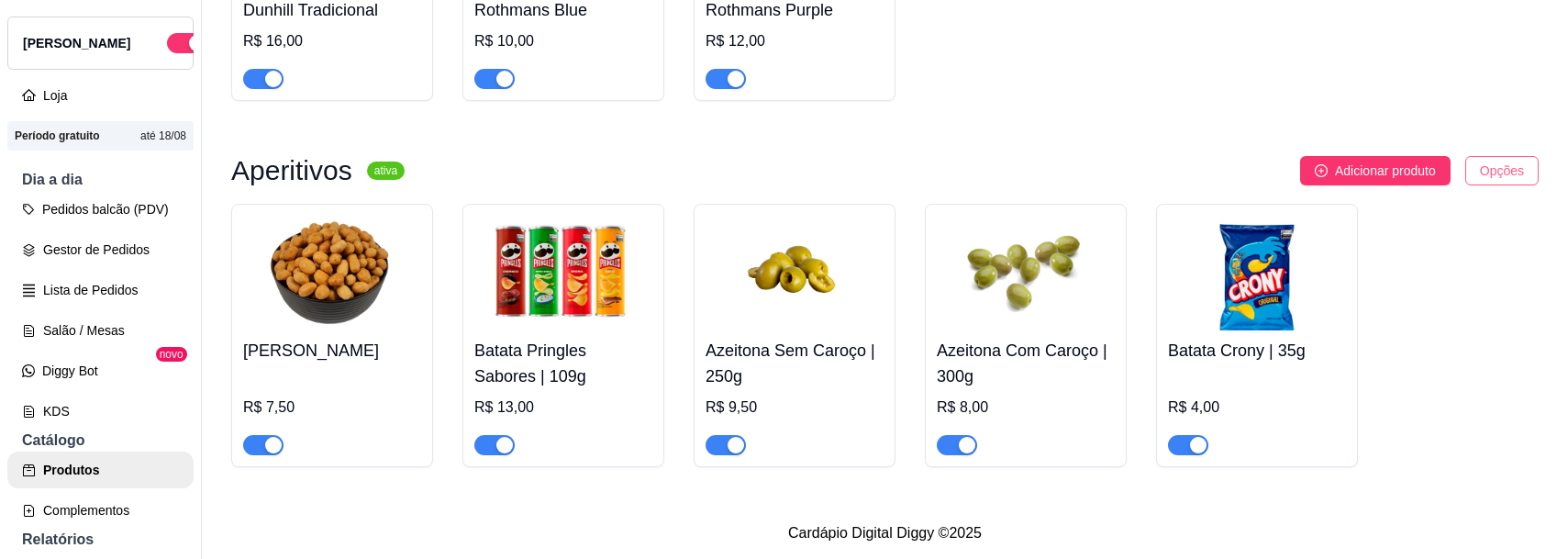 click on "B Boêmio Delive ... Loja Aberta Loja Período gratuito até 18/08   Dia a dia Pedidos balcão (PDV) Gestor de Pedidos Lista de Pedidos Salão / Mesas Diggy Bot novo KDS Catálogo Produtos Complementos Relatórios Relatórios de vendas Relatório de clientes Relatório de fidelidade novo Gerenciar Entregadores novo Nota Fiscal (NFC-e) Controle de caixa Controle de fiado Cupons Clientes Estoque Configurações Diggy Planos Precisa de ajuda? Sair Produtos Adicionar categoria Reodernar categorias Aqui você cadastra e gerencia seu produtos e categorias Cervejas Lata ativa Adicionar produto Opções Amstel | 269ml   R$ 4,00 Amstel | 269ml 12 und   R$ 43,00 Brahma Chopp | 269ml   R$ 3,00 Brahma Chopp | 269ml 15und   R$ 44,00 Brahma Chopp | 350ml   R$ 3,50 Brahma Chopp | 350ml 12und   R$ 43,00 Brahma Duplo Malte | 350ml   R$ 4,00 Brahma Duplo Malte | 350ml 12und   R$ 45,00 Skol | 269ml   R$ 3,50 Skol | 269ml 15und   R$ 44,00 Cervejas Long Neck ativa Adicionar produto Opções Budweiser | 330ml   R$ 7,00" at bounding box center [784, 279] 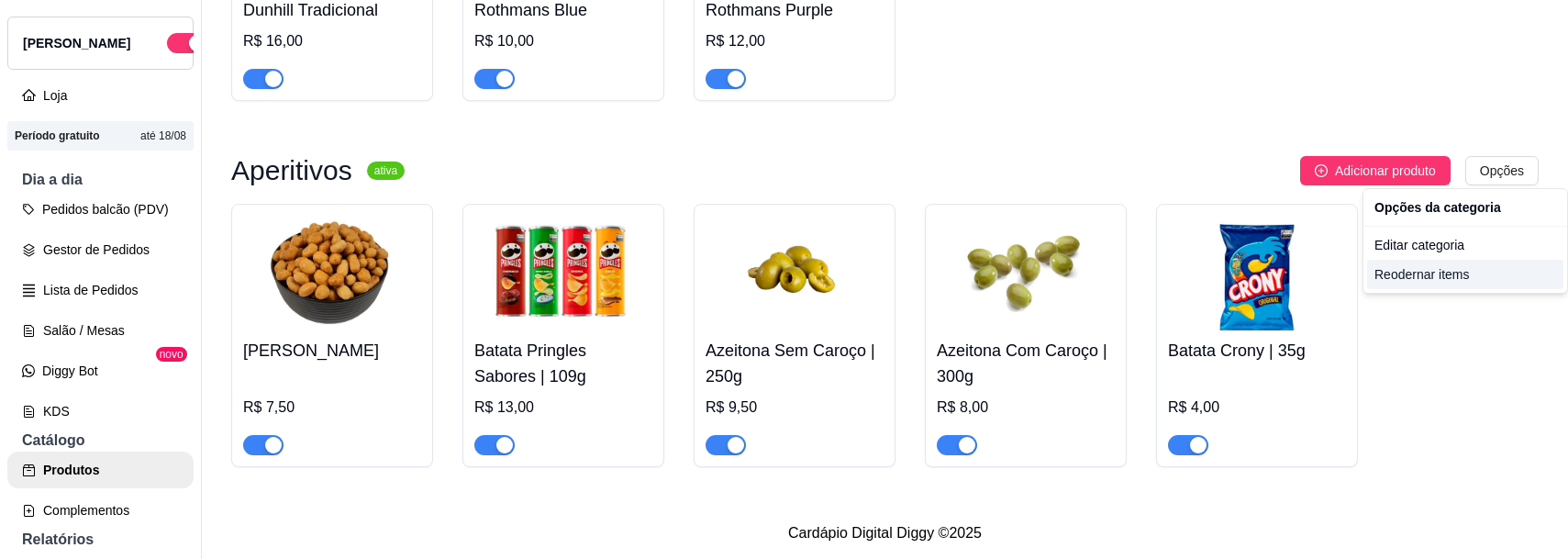 click on "Reodernar items" at bounding box center [1465, 274] 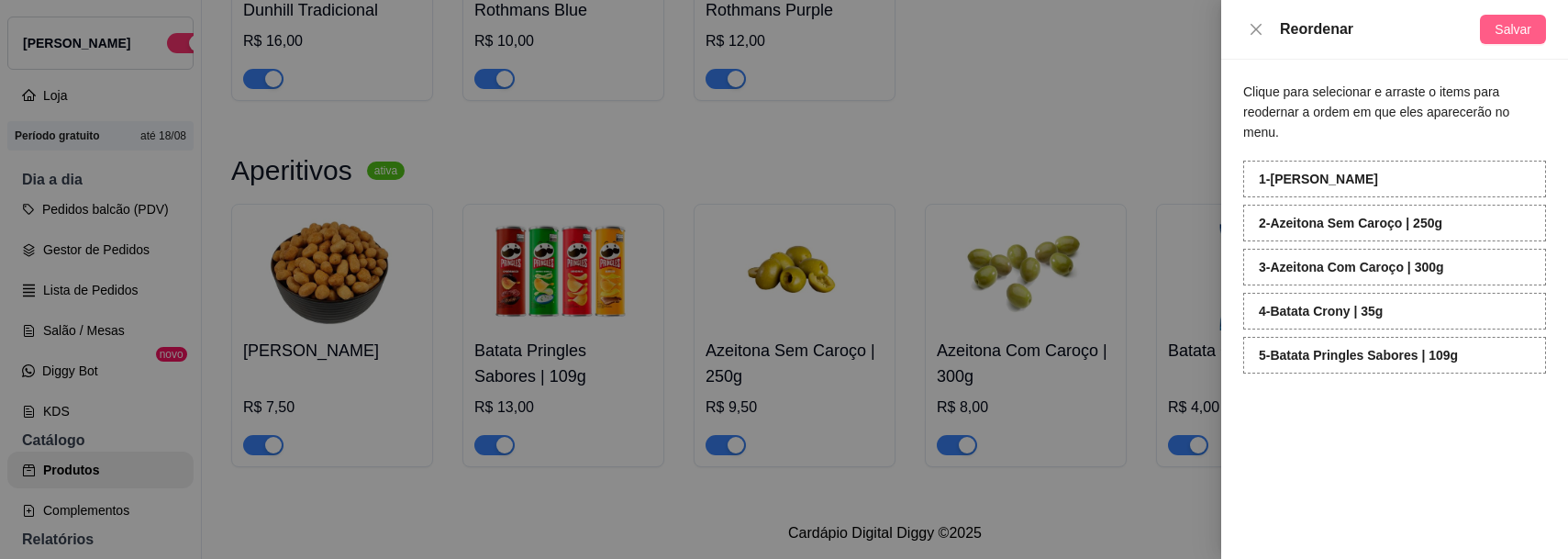 click on "Salvar" at bounding box center [1513, 29] 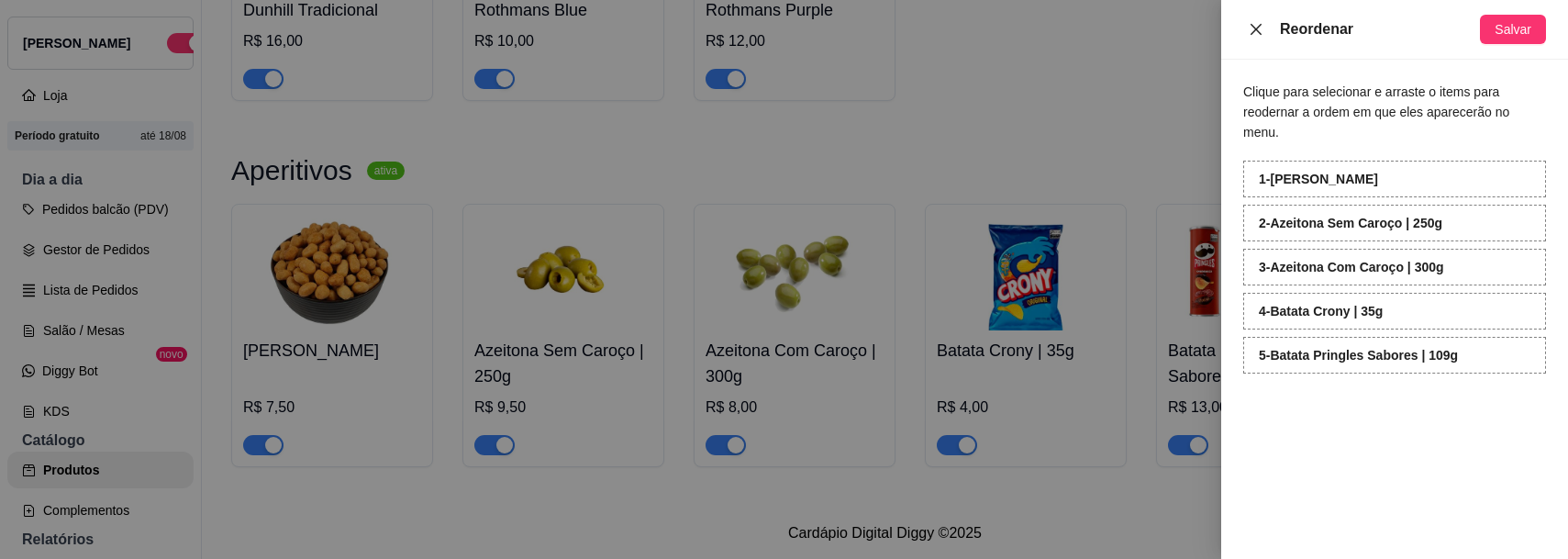 click 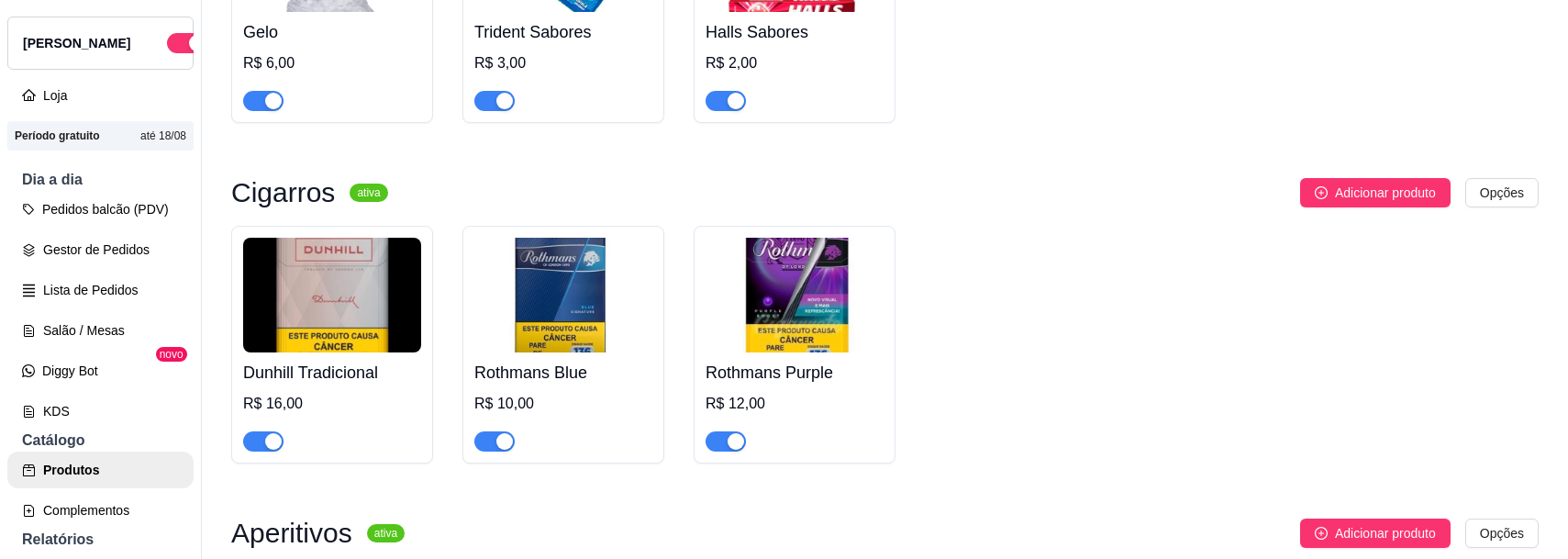 scroll, scrollTop: 3933, scrollLeft: 0, axis: vertical 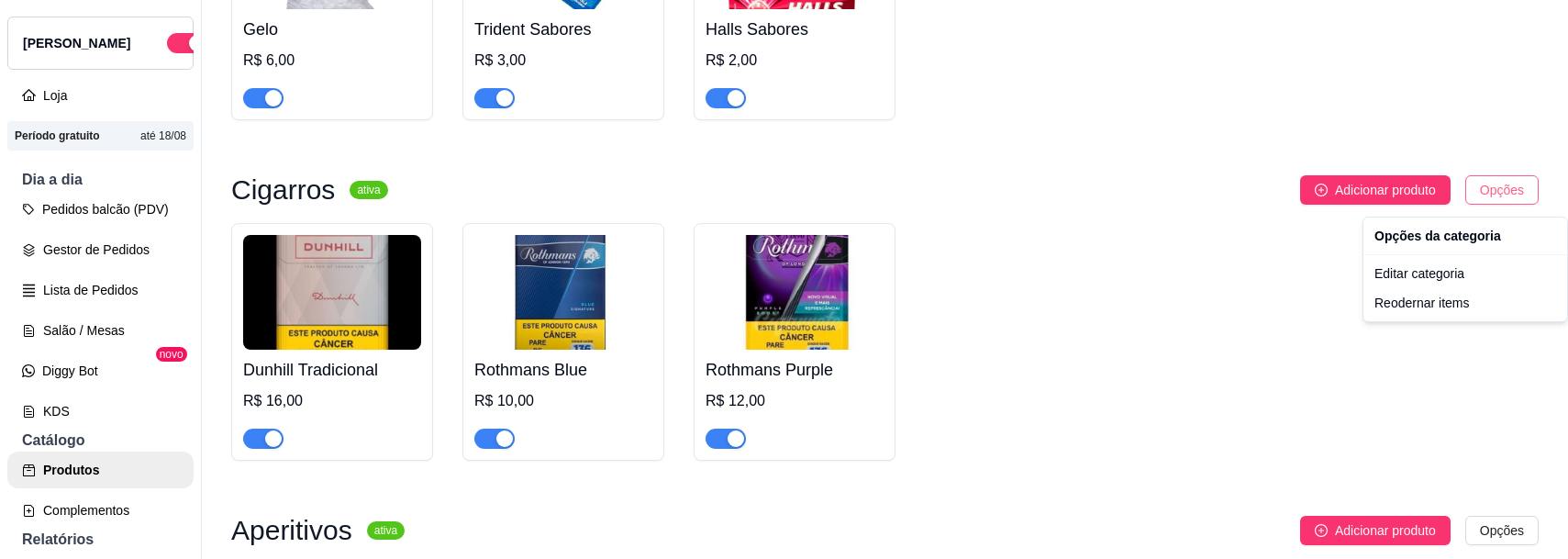 click on "B Boêmio Delive ... Loja Aberta Loja Período gratuito até 18/08   Dia a dia Pedidos balcão (PDV) Gestor de Pedidos Lista de Pedidos Salão / Mesas Diggy Bot novo KDS Catálogo Produtos Complementos Relatórios Relatórios de vendas Relatório de clientes Relatório de fidelidade novo Gerenciar Entregadores novo Nota Fiscal (NFC-e) Controle de caixa Controle de fiado Cupons Clientes Estoque Configurações Diggy Planos Precisa de ajuda? Sair Produtos Adicionar categoria Reodernar categorias Aqui você cadastra e gerencia seu produtos e categorias Cervejas Lata ativa Adicionar produto Opções Amstel | 269ml   R$ 4,00 Amstel | 269ml 12 und   R$ 43,00 Brahma Chopp | 269ml   R$ 3,00 Brahma Chopp | 269ml 15und   R$ 44,00 Brahma Chopp | 350ml   R$ 3,50 Brahma Chopp | 350ml 12und   R$ 43,00 Brahma Duplo Malte | 350ml   R$ 4,00 Brahma Duplo Malte | 350ml 12und   R$ 45,00 Skol | 269ml   R$ 3,50 Skol | 269ml 15und   R$ 44,00 Cervejas Long Neck ativa Adicionar produto Opções Budweiser | 330ml   R$ 7,00" at bounding box center (784, 279) 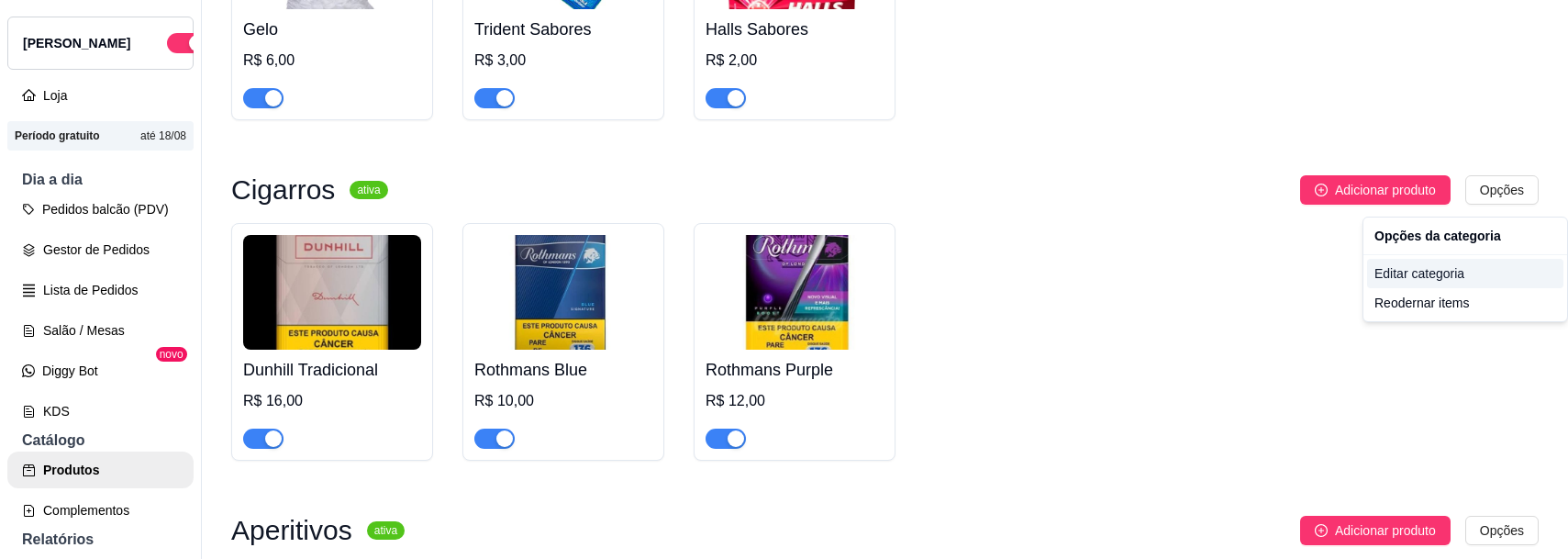 click on "Editar categoria" at bounding box center (1465, 274) 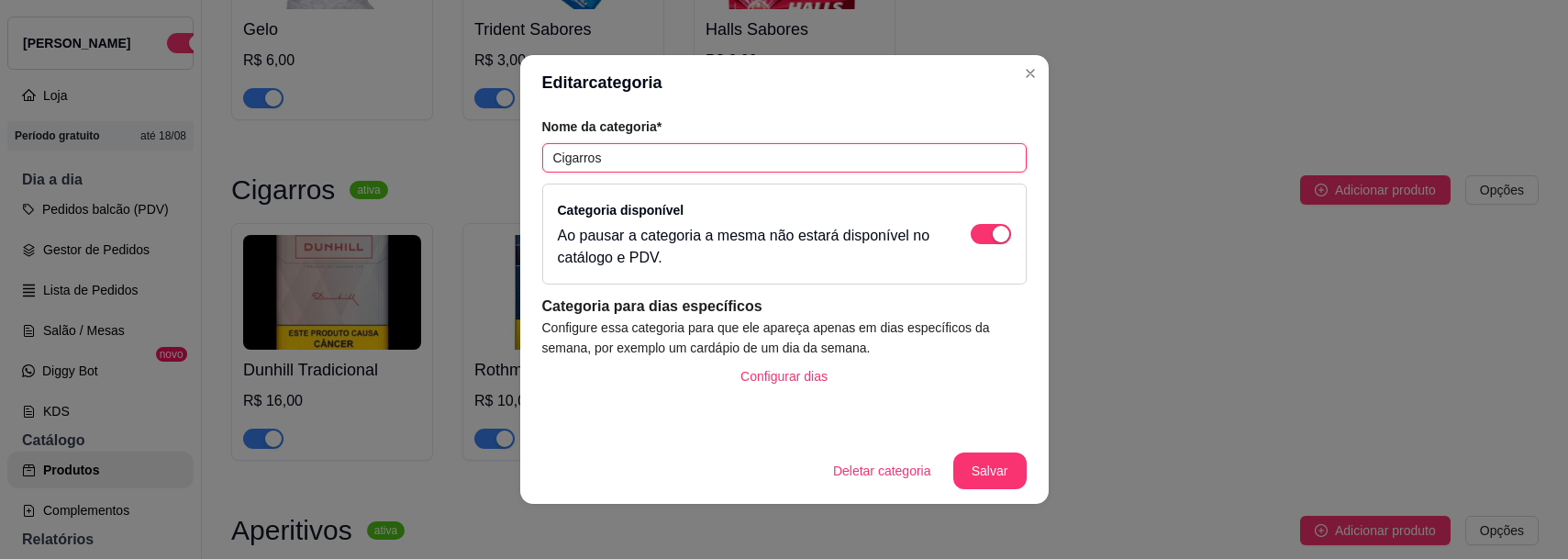 drag, startPoint x: 644, startPoint y: 158, endPoint x: 497, endPoint y: 160, distance: 147.0136 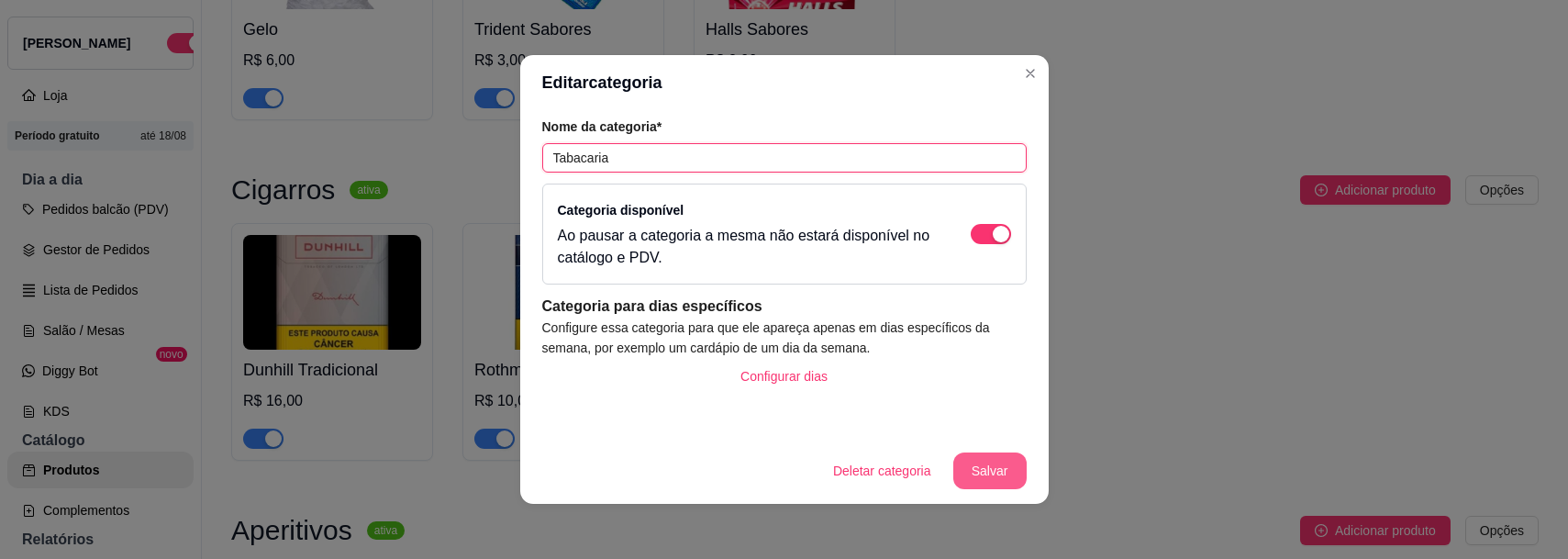 type on "Tabacaria" 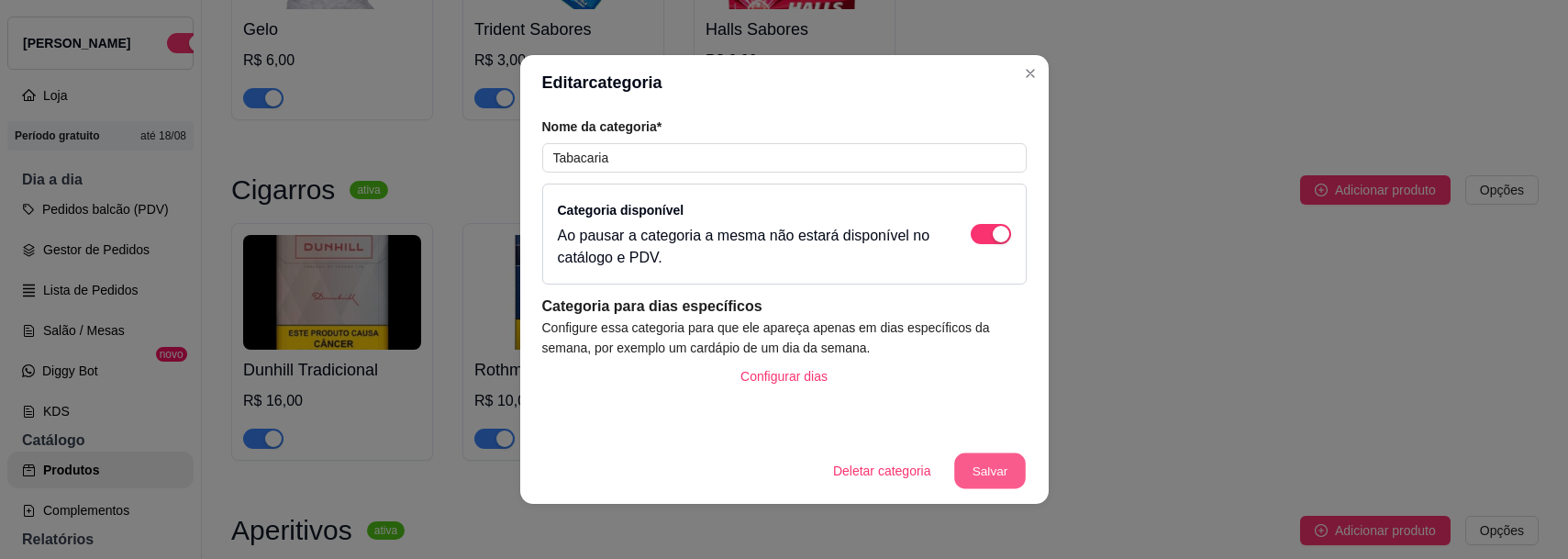 click on "Salvar" at bounding box center [990, 471] 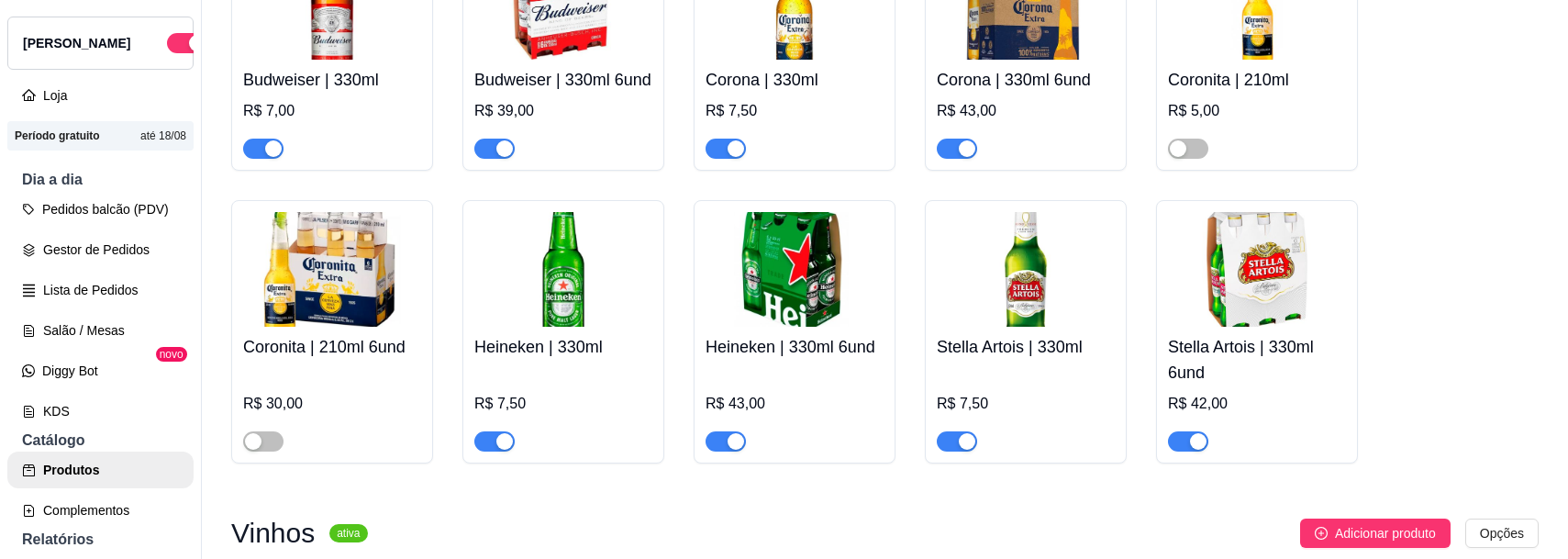 scroll, scrollTop: 984, scrollLeft: 0, axis: vertical 